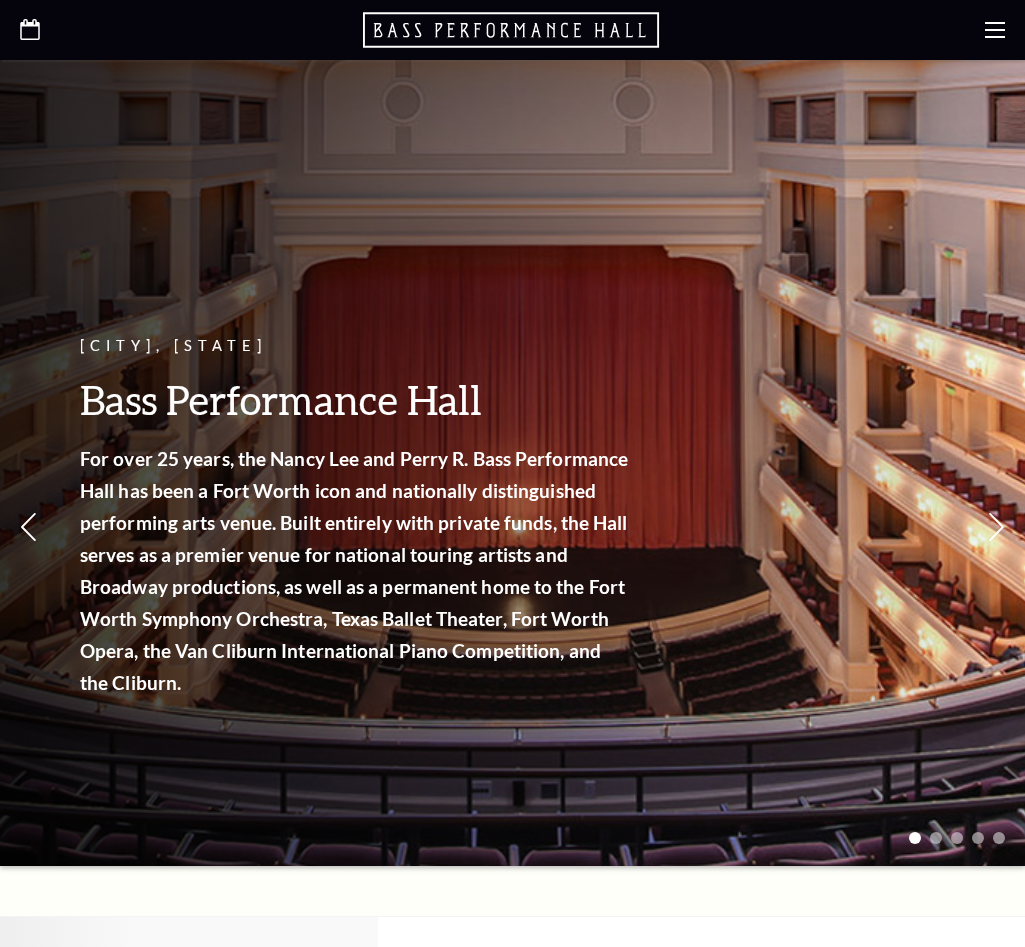 scroll, scrollTop: 0, scrollLeft: 0, axis: both 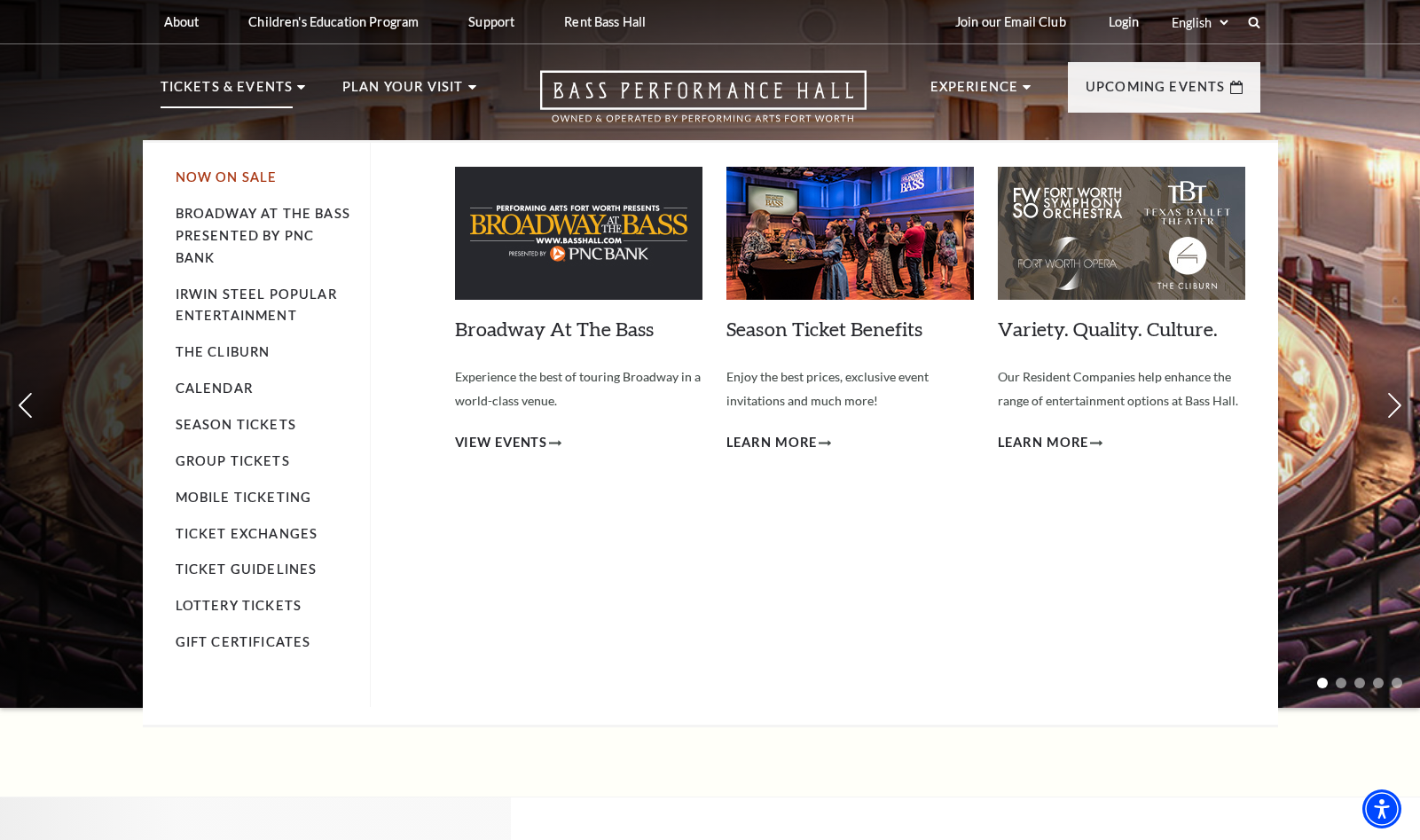 click on "Now On Sale" at bounding box center [226, 177] 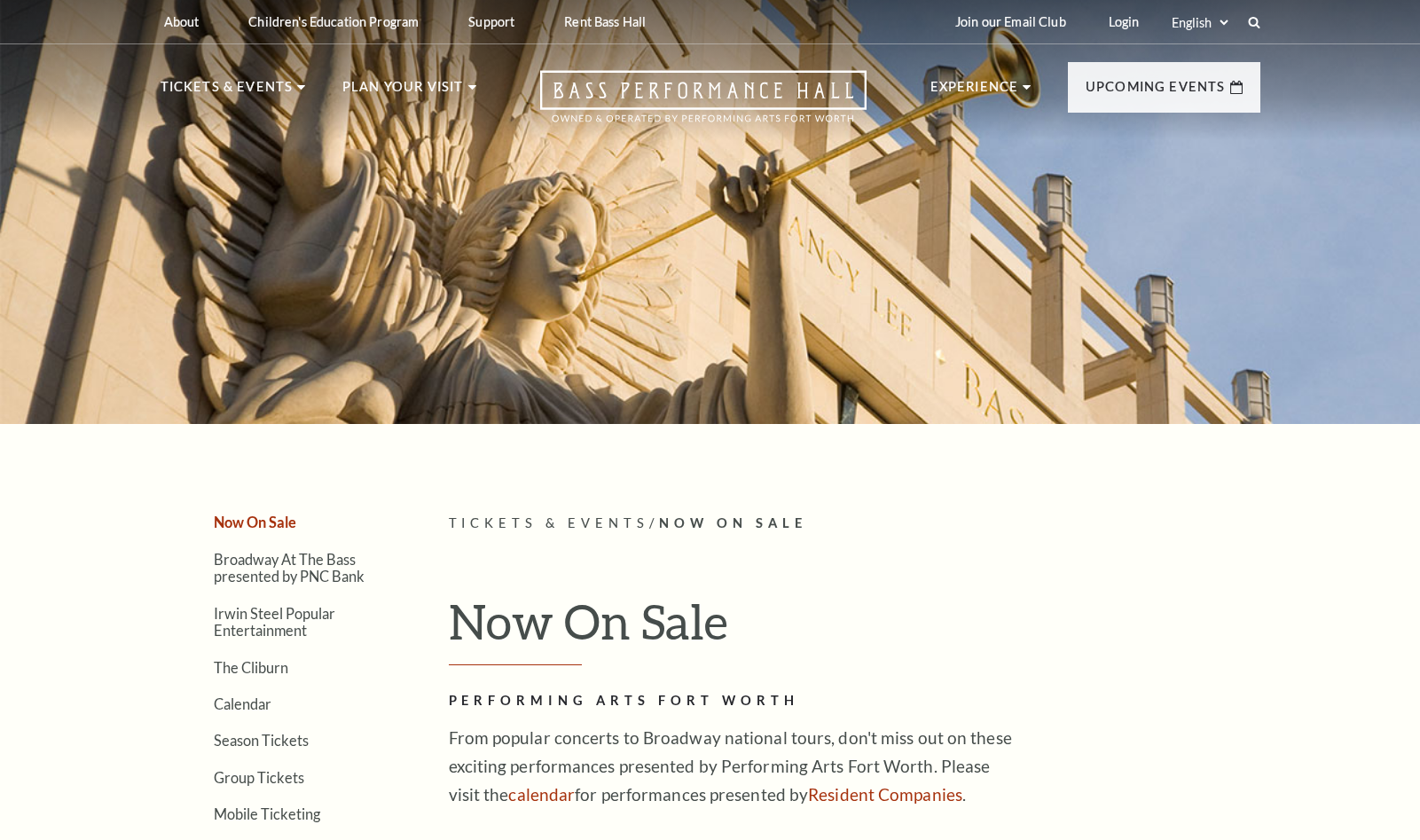 scroll, scrollTop: 0, scrollLeft: 0, axis: both 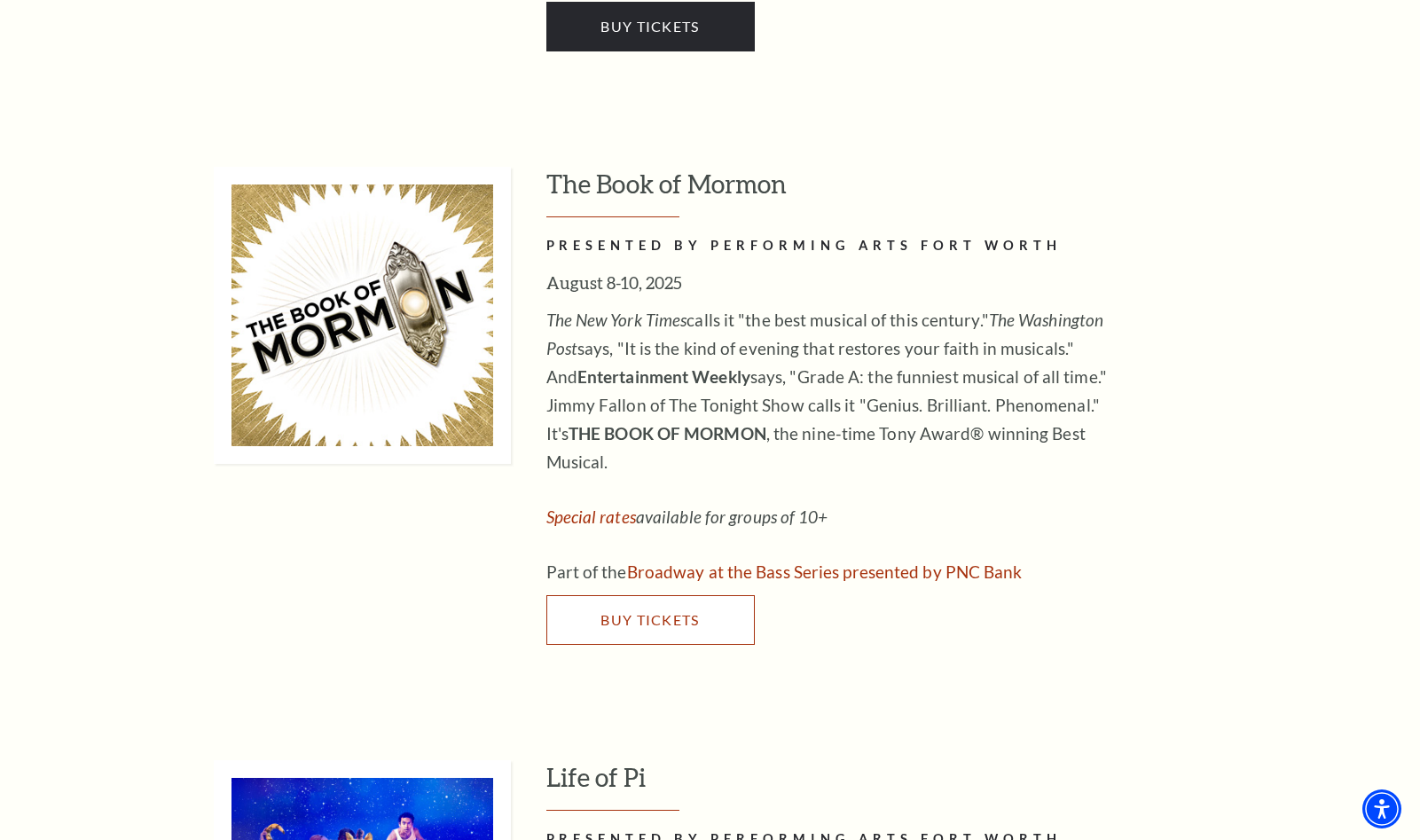 click on "Buy Tickets" at bounding box center (649, 619) 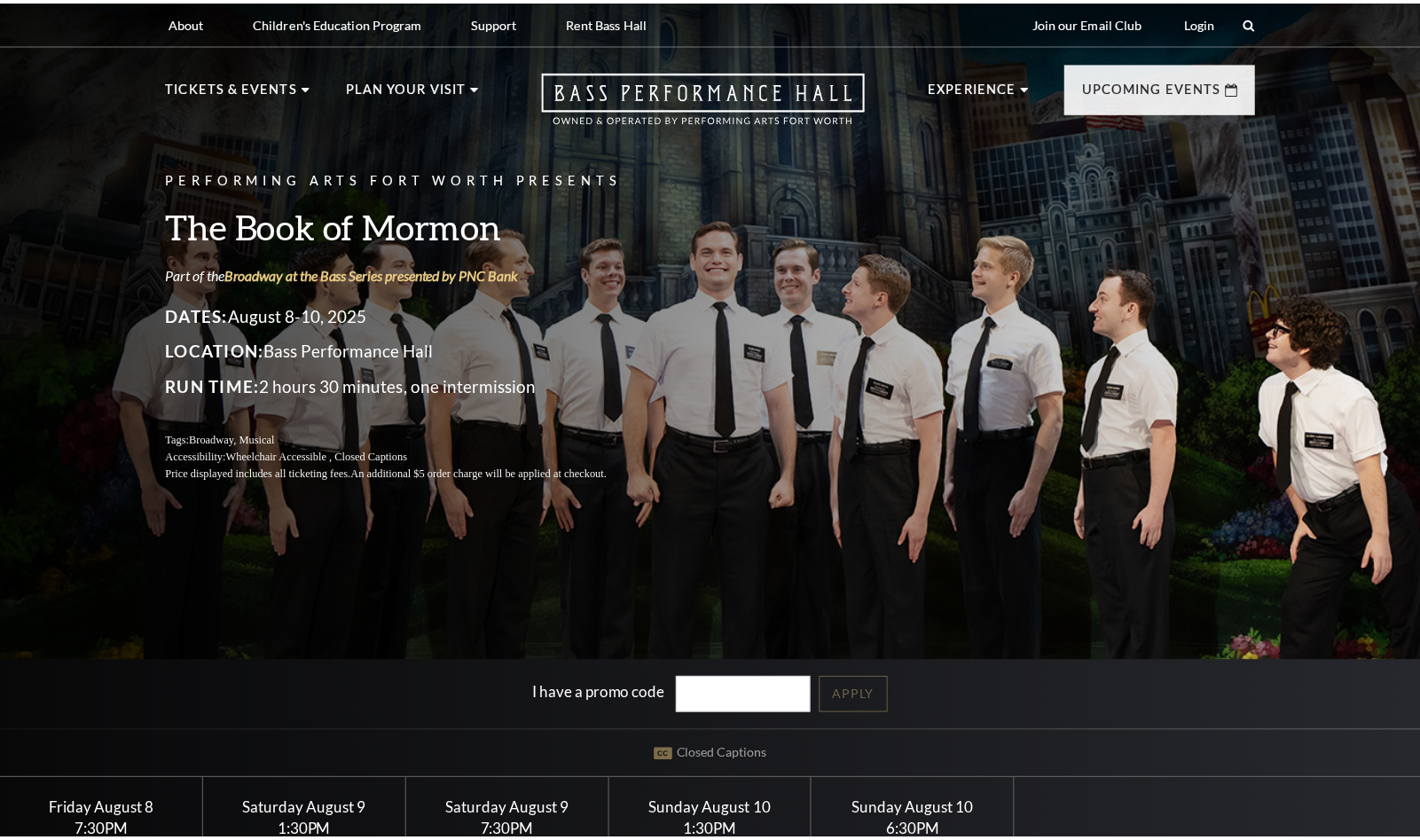 scroll, scrollTop: 0, scrollLeft: 0, axis: both 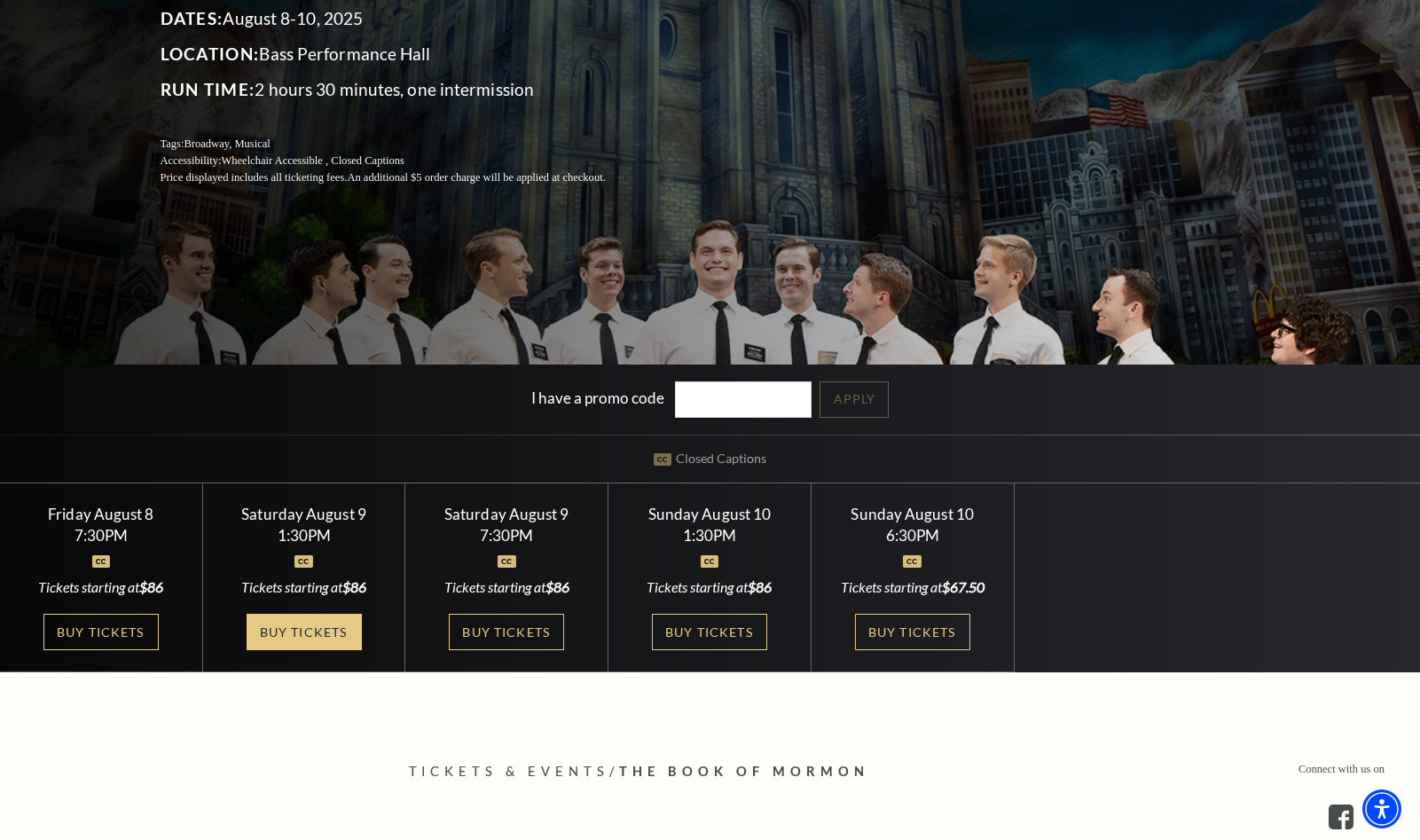 click on "Buy Tickets" at bounding box center [304, 632] 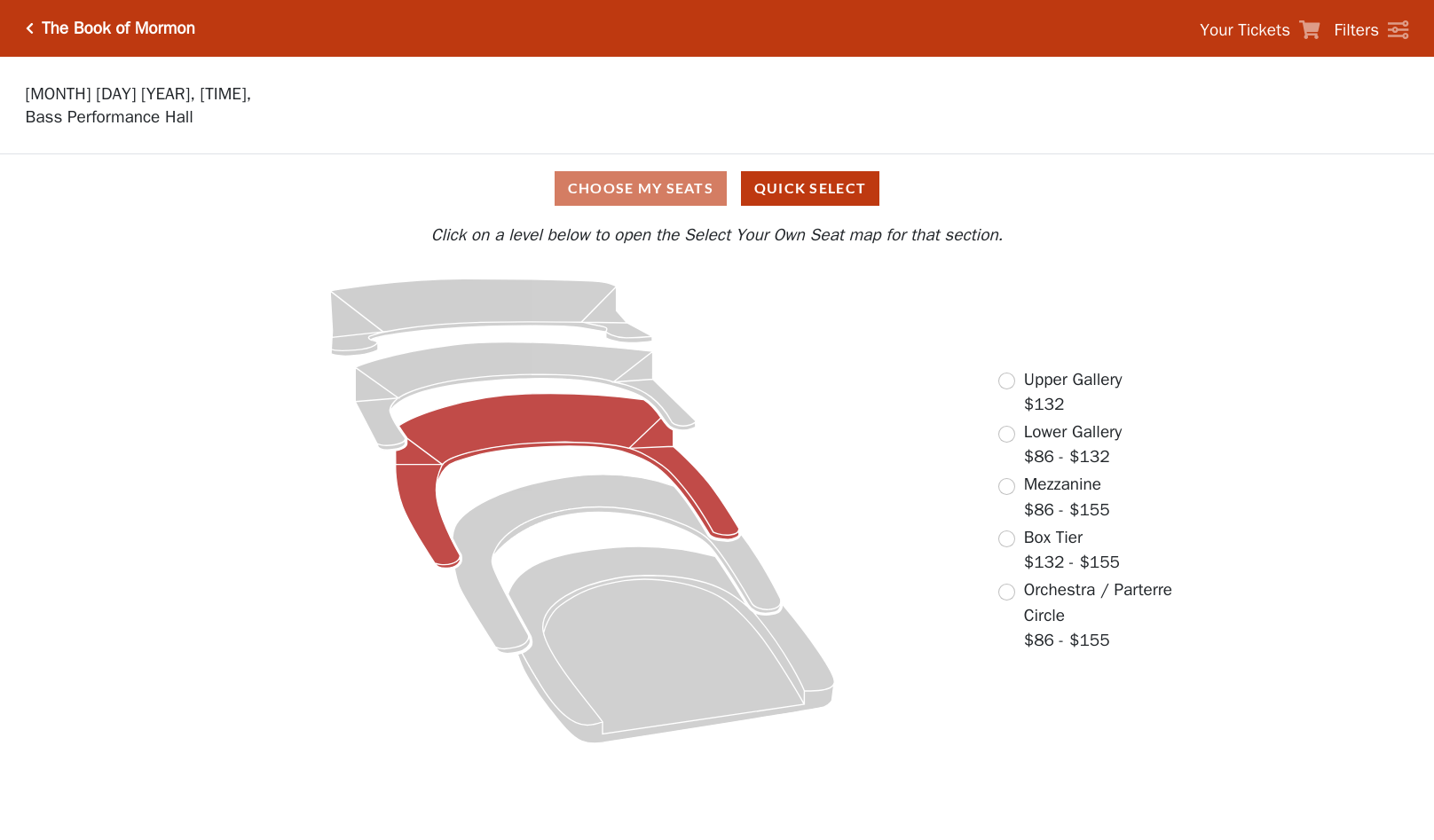 scroll, scrollTop: 0, scrollLeft: 0, axis: both 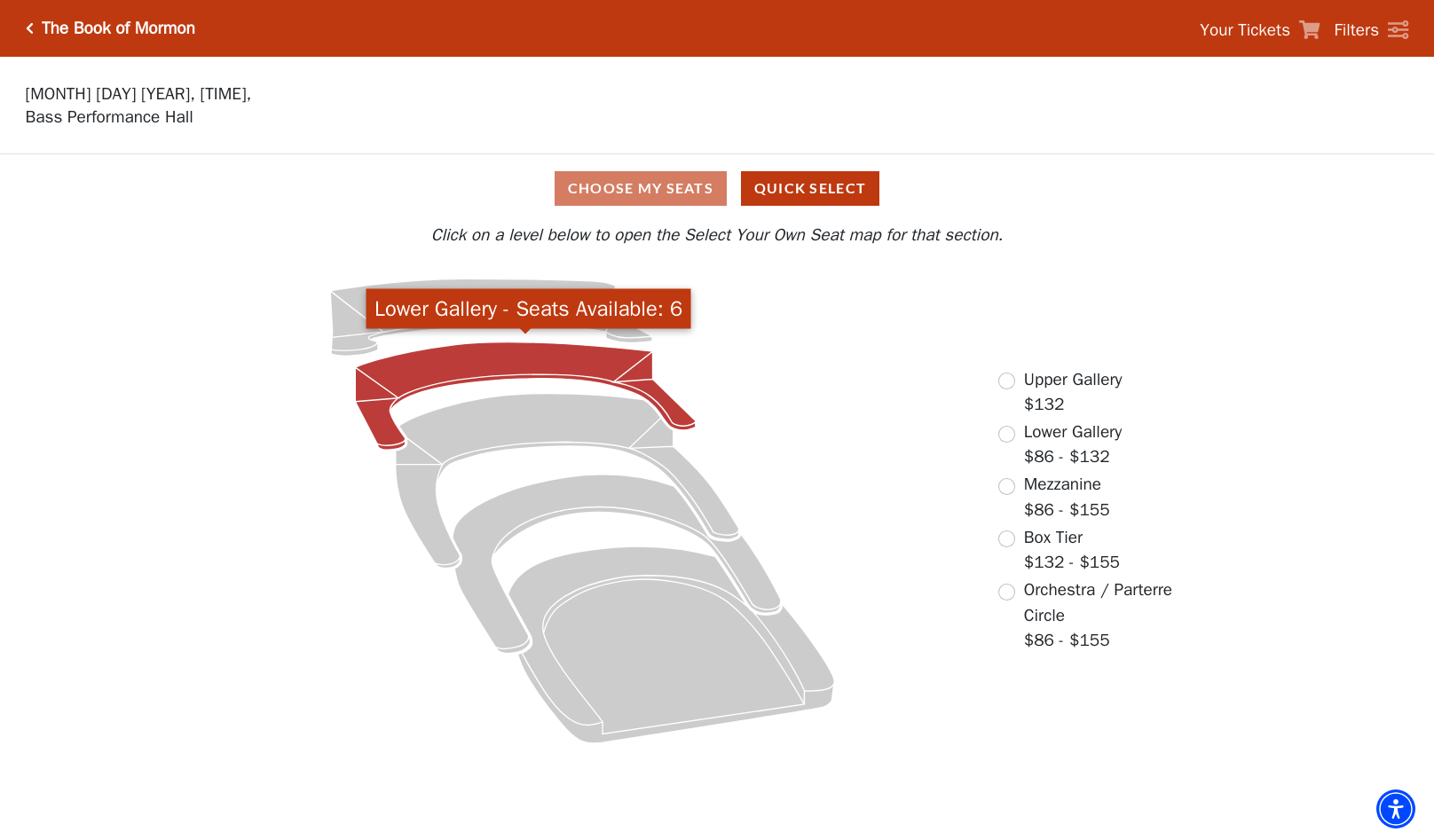 click 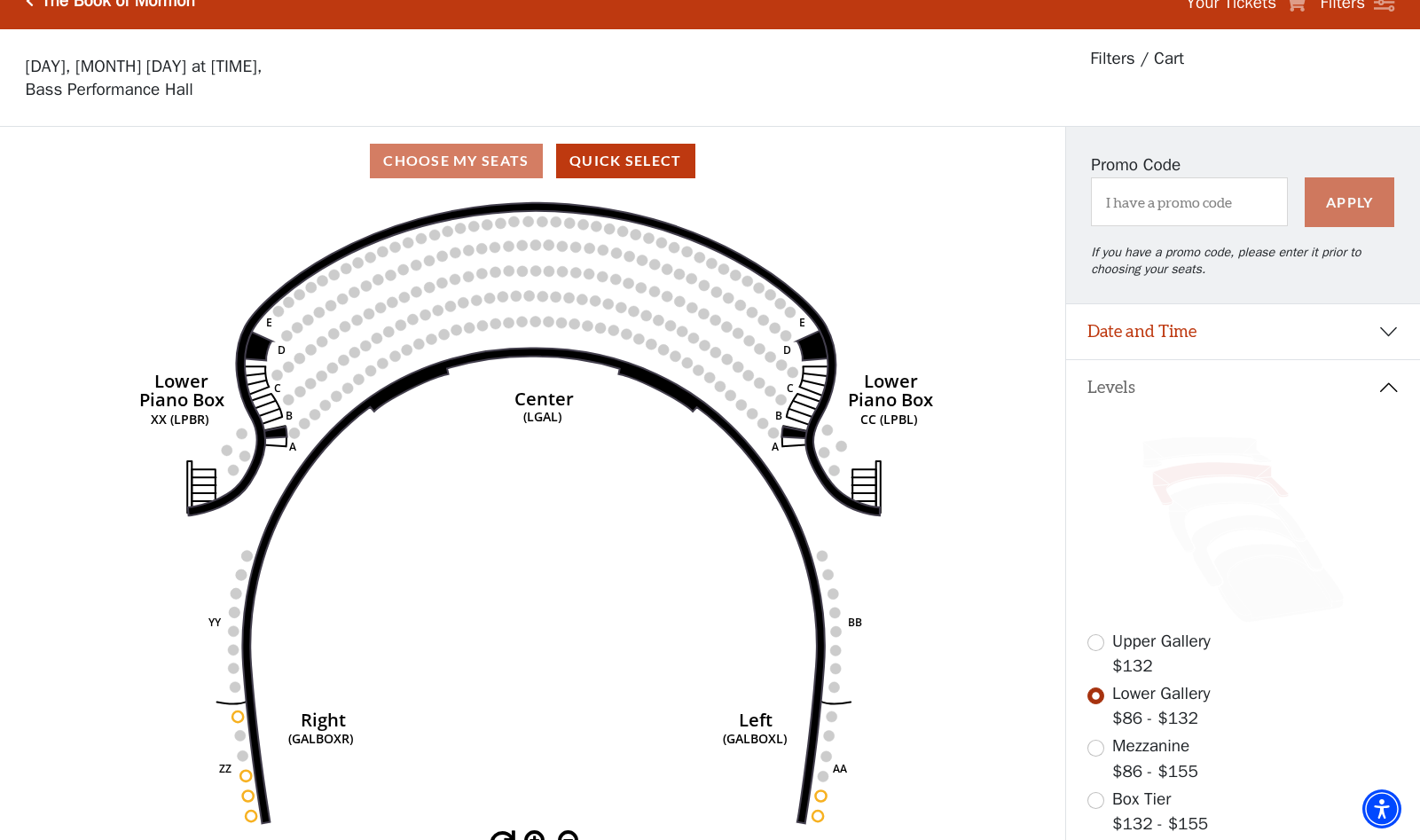 scroll, scrollTop: 82, scrollLeft: 0, axis: vertical 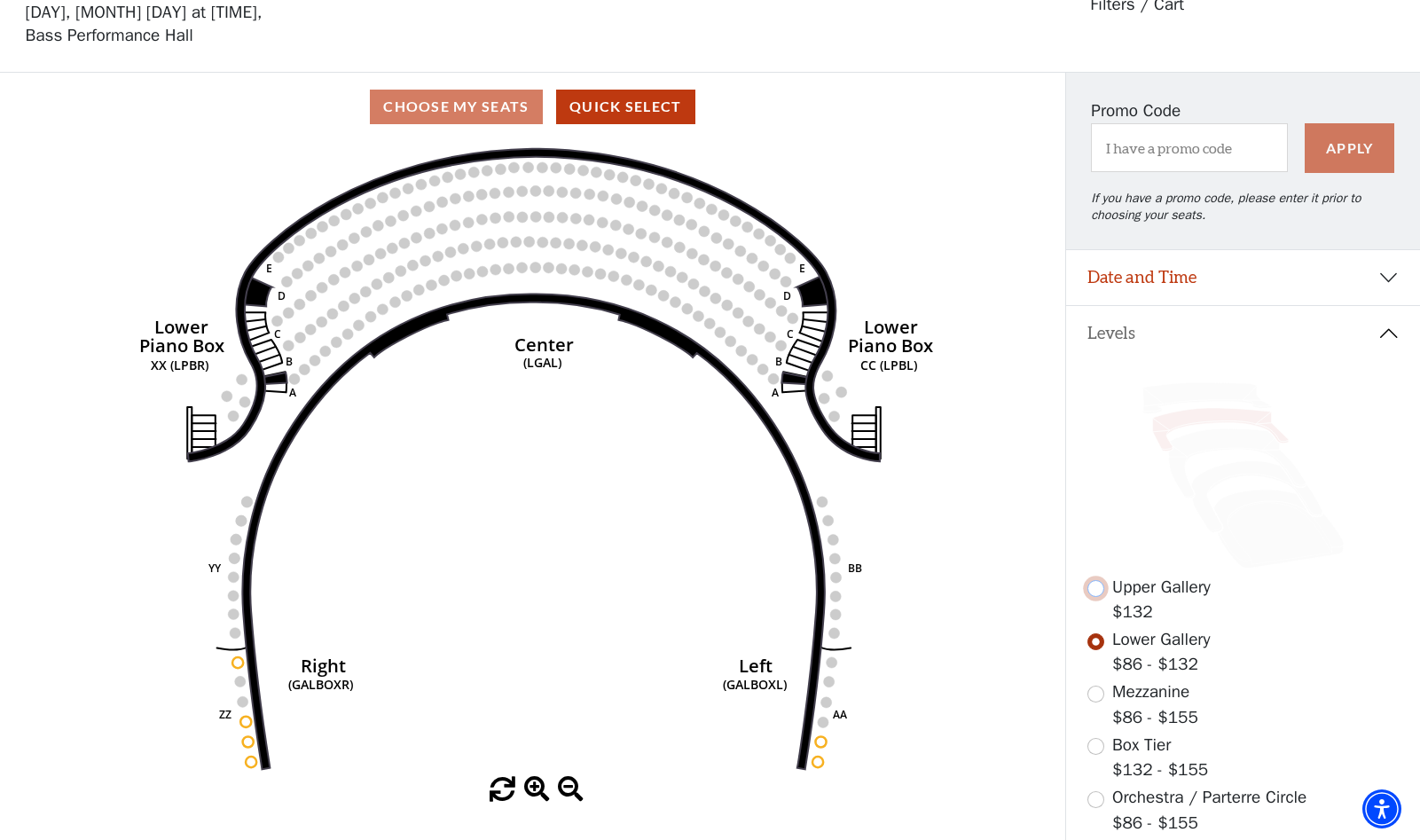 click at bounding box center [1095, 588] 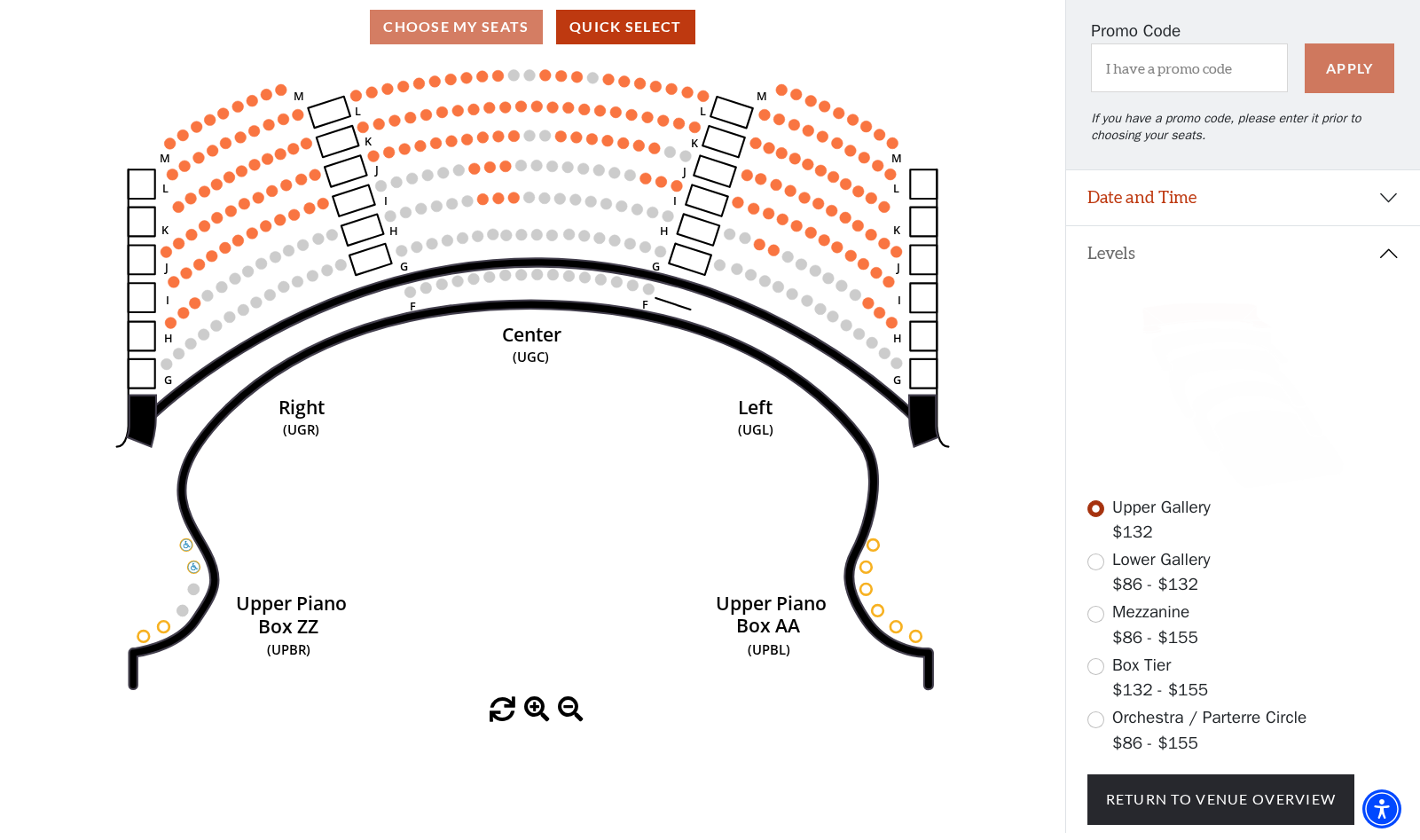 scroll, scrollTop: 168, scrollLeft: 0, axis: vertical 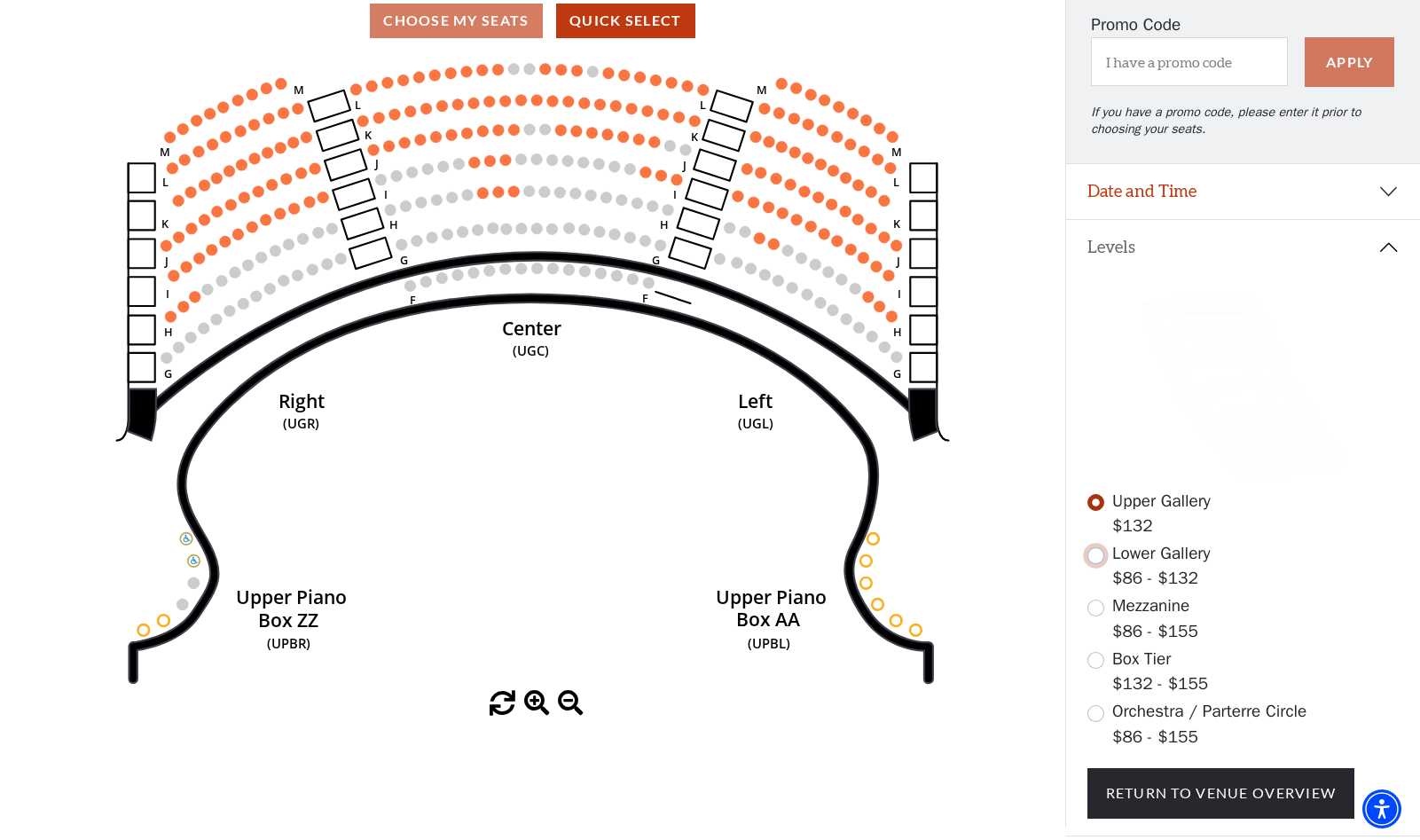 click at bounding box center (1095, 555) 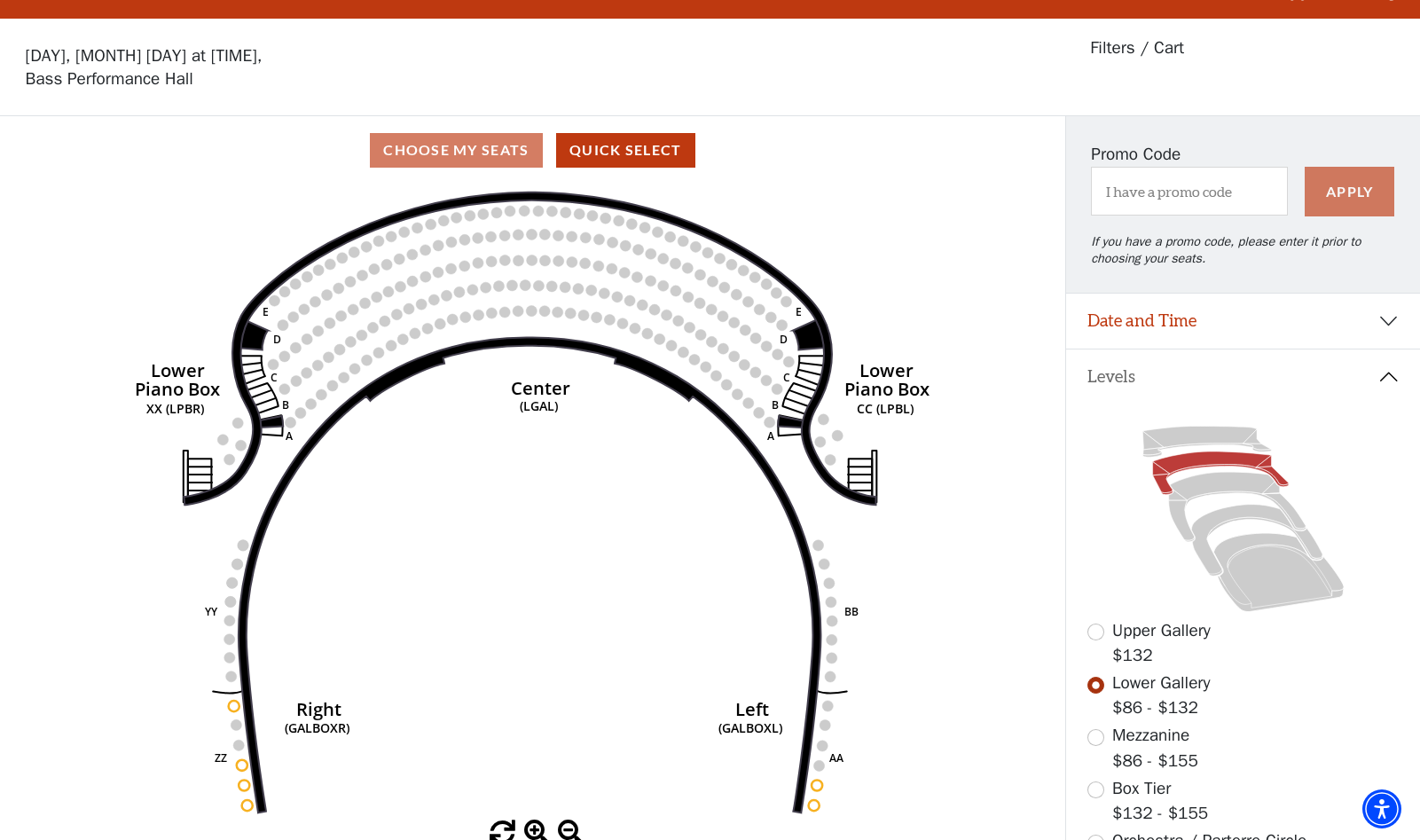 scroll, scrollTop: 0, scrollLeft: 0, axis: both 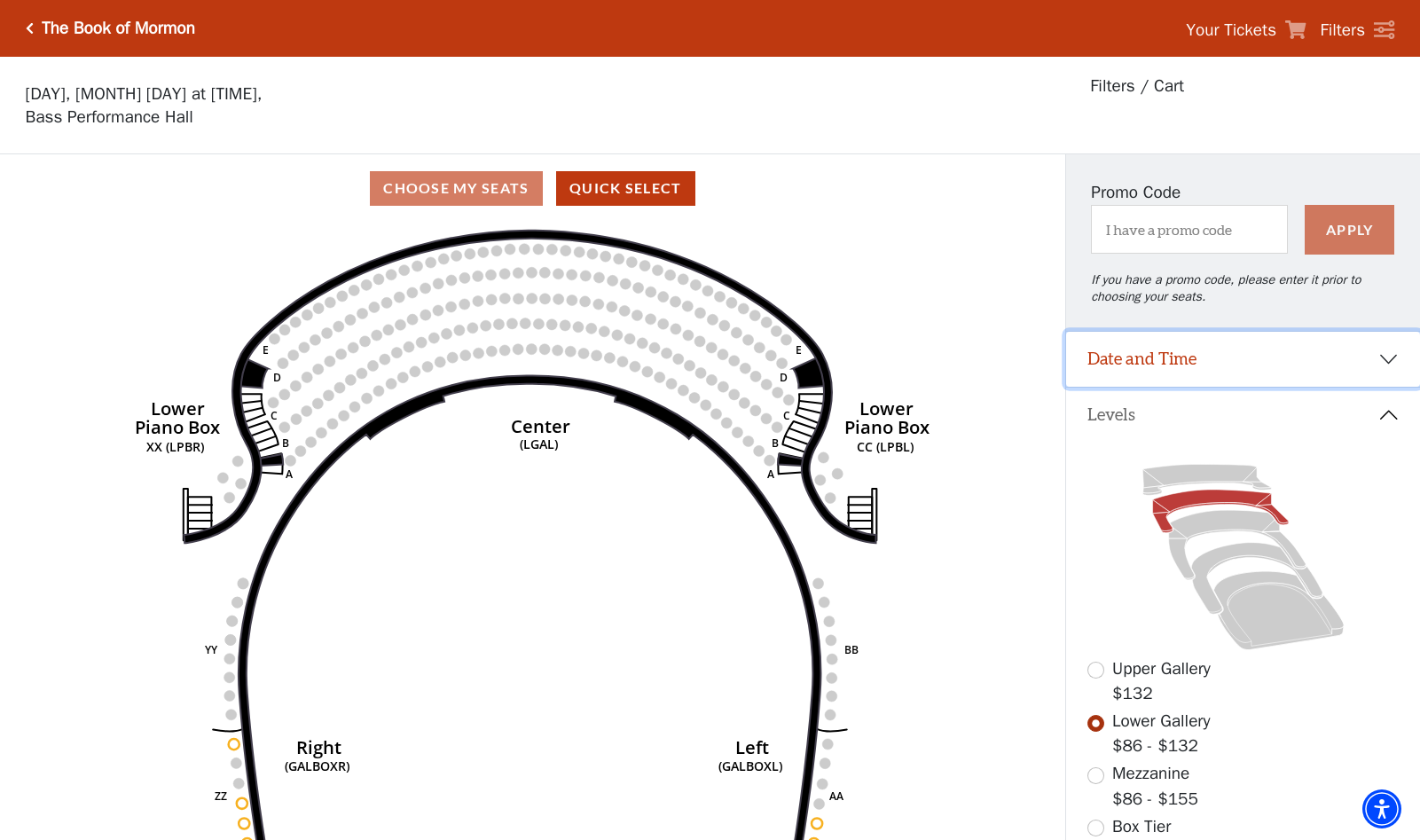 click on "Date and Time" at bounding box center [1243, 359] 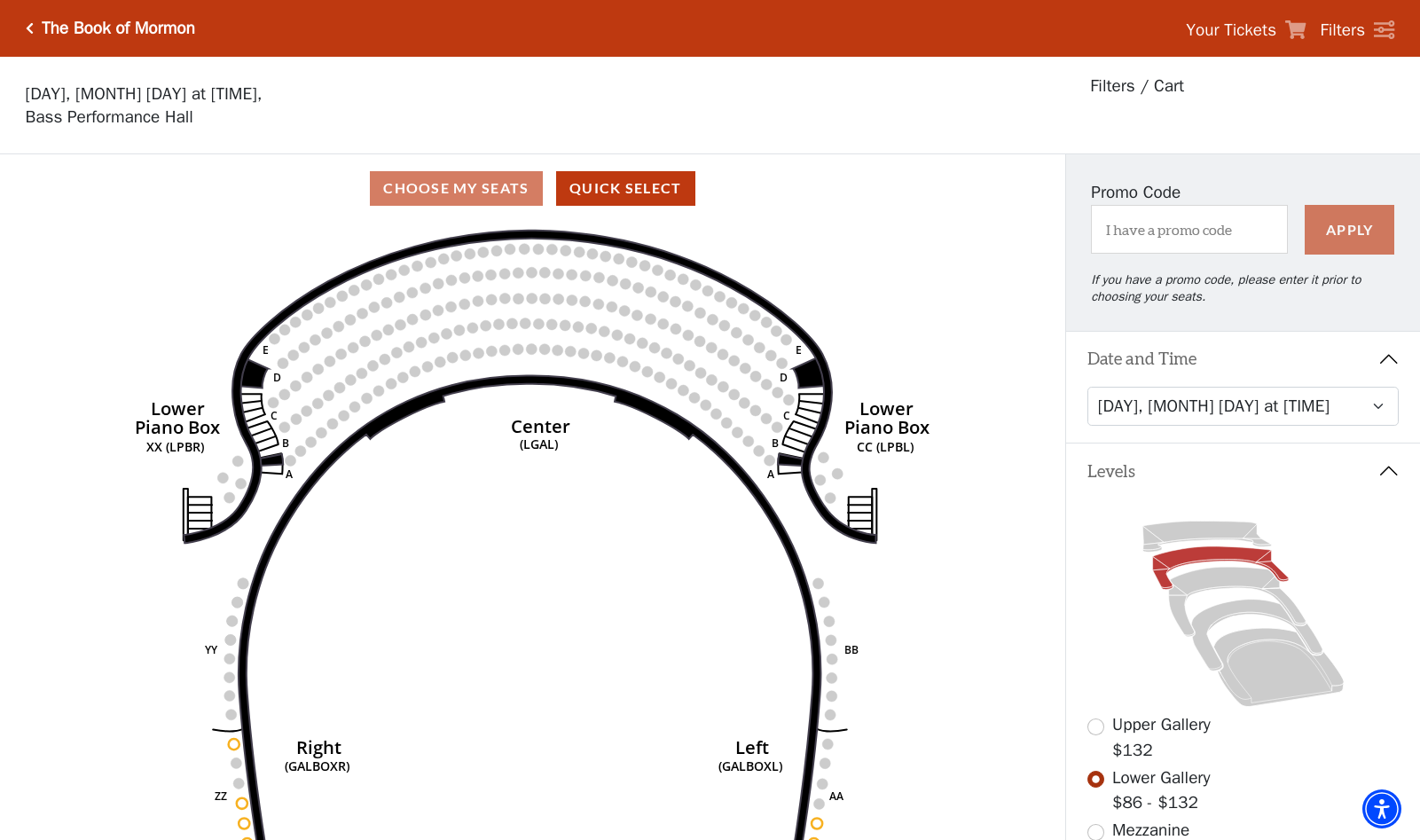 click on "Date and Time" at bounding box center (1243, 359) 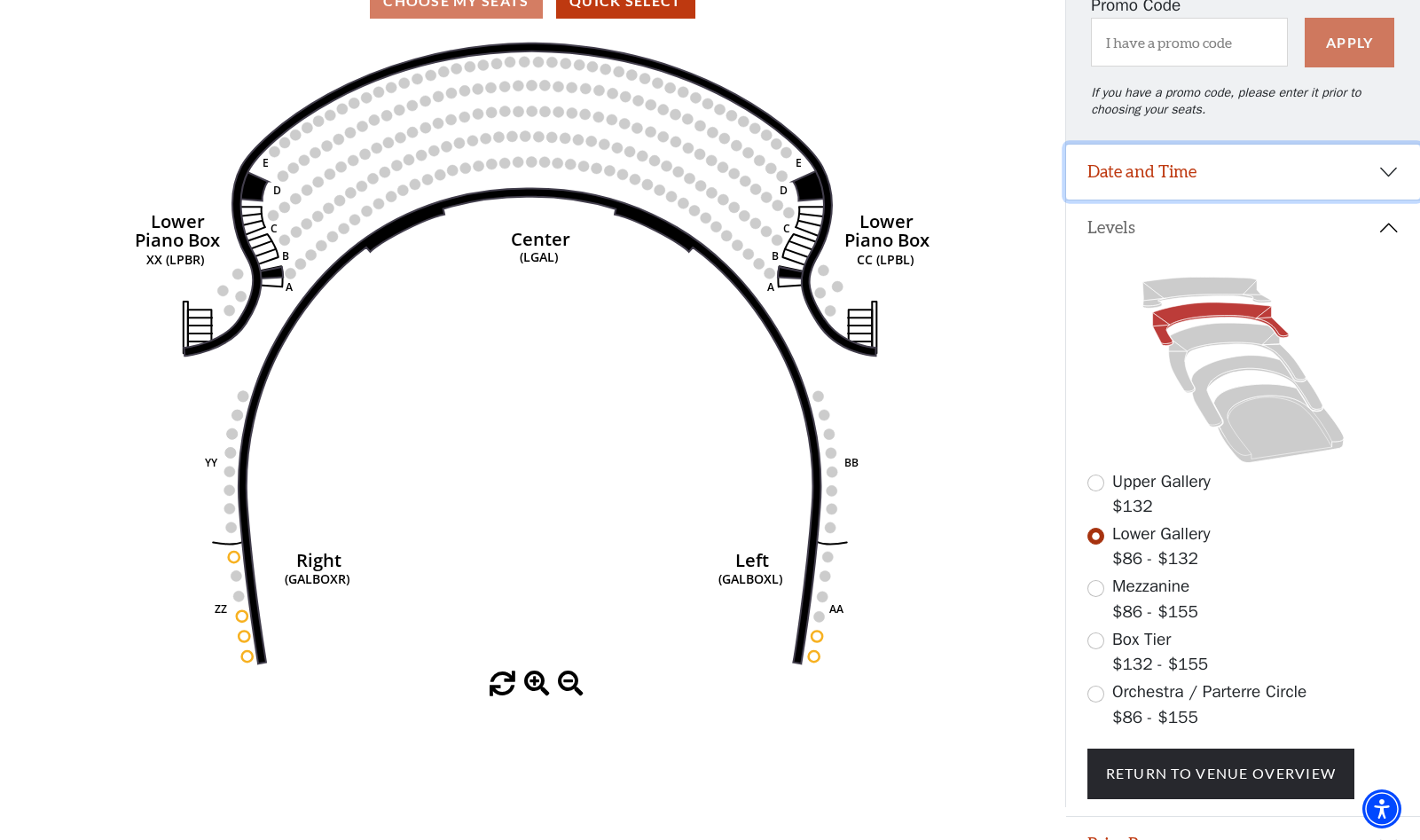 scroll, scrollTop: 264, scrollLeft: 0, axis: vertical 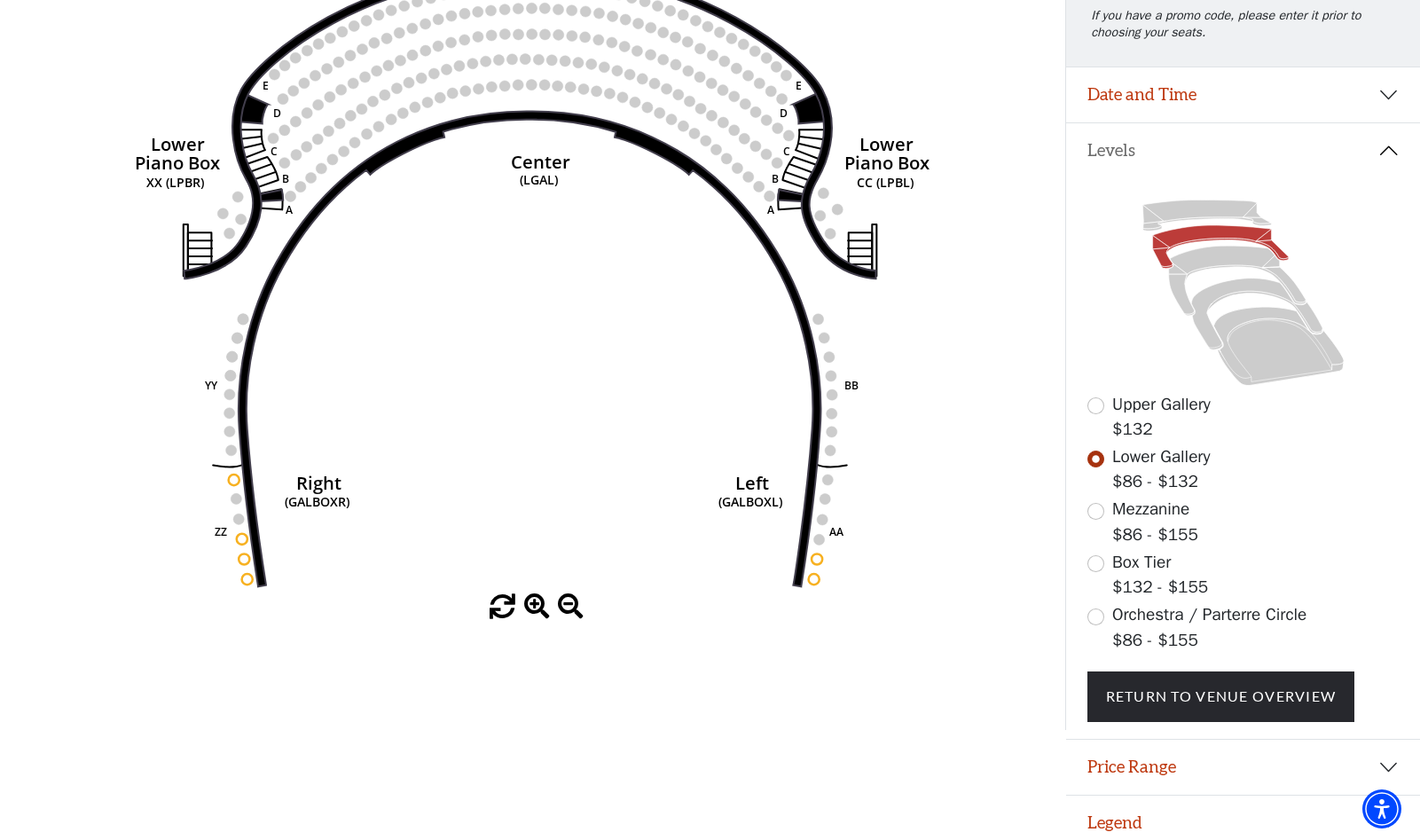 click on "Mezzanine $86 - $155" at bounding box center (1243, 522) 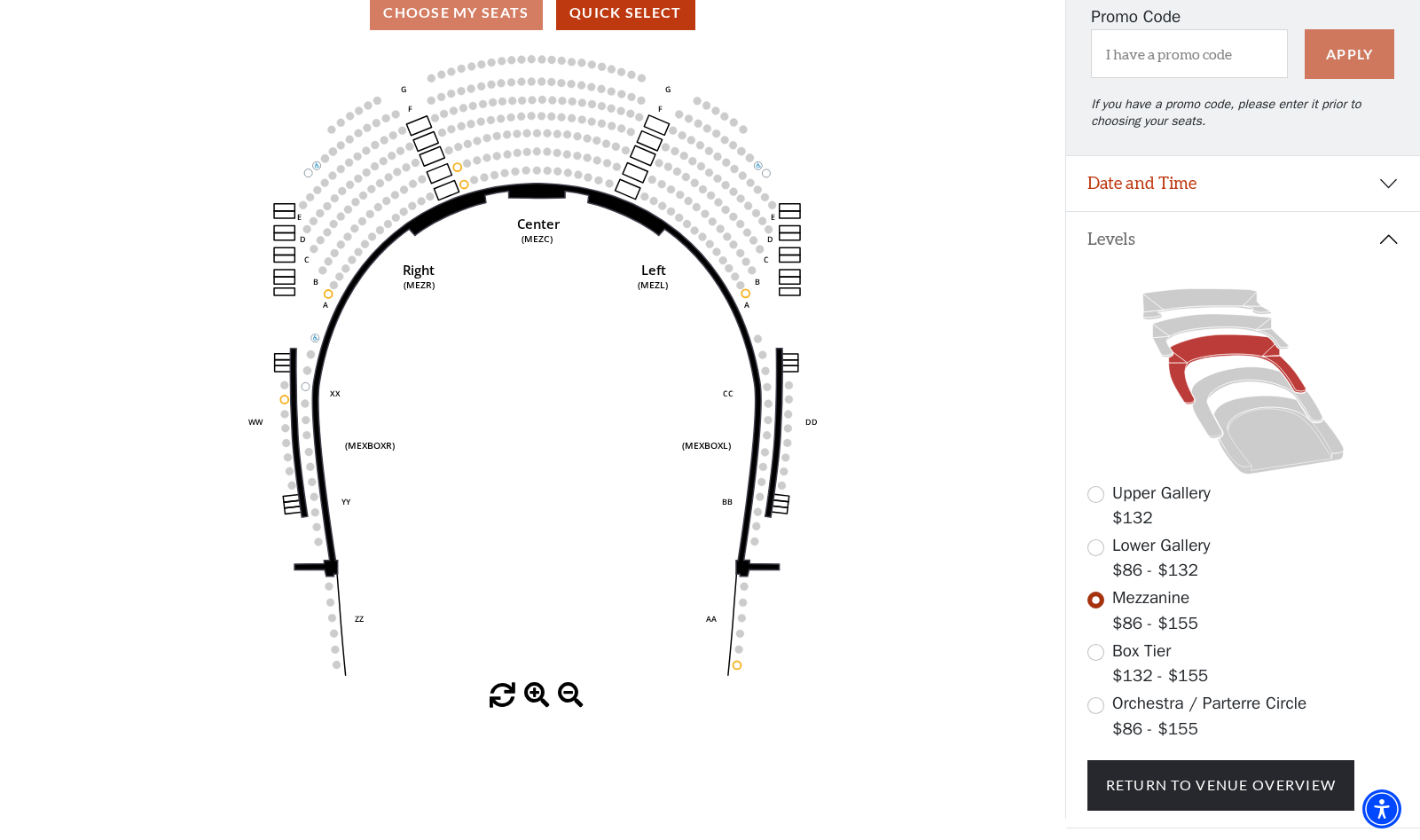 scroll, scrollTop: 179, scrollLeft: 0, axis: vertical 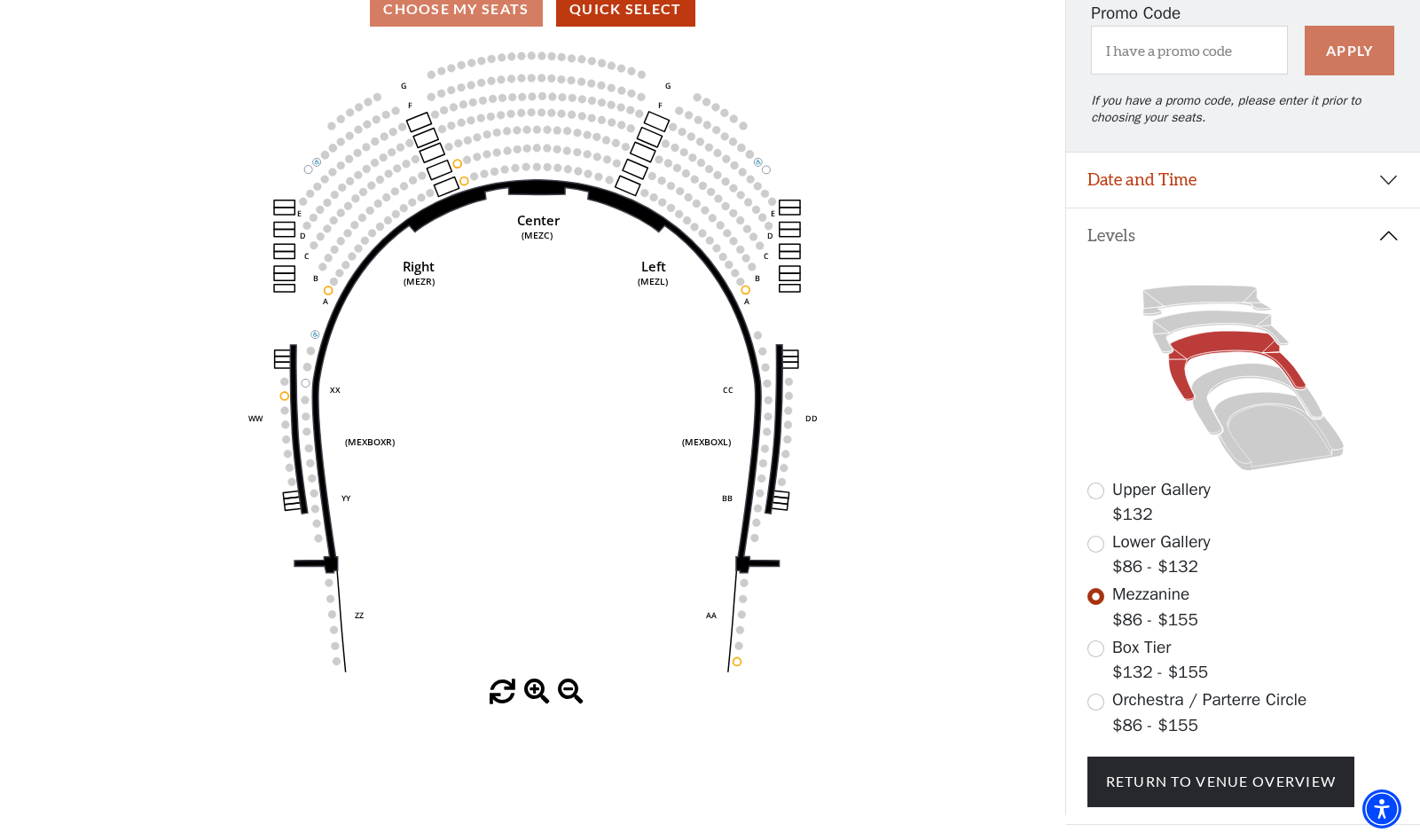 click on "Box Tier $132 - $155" at bounding box center [1243, 660] 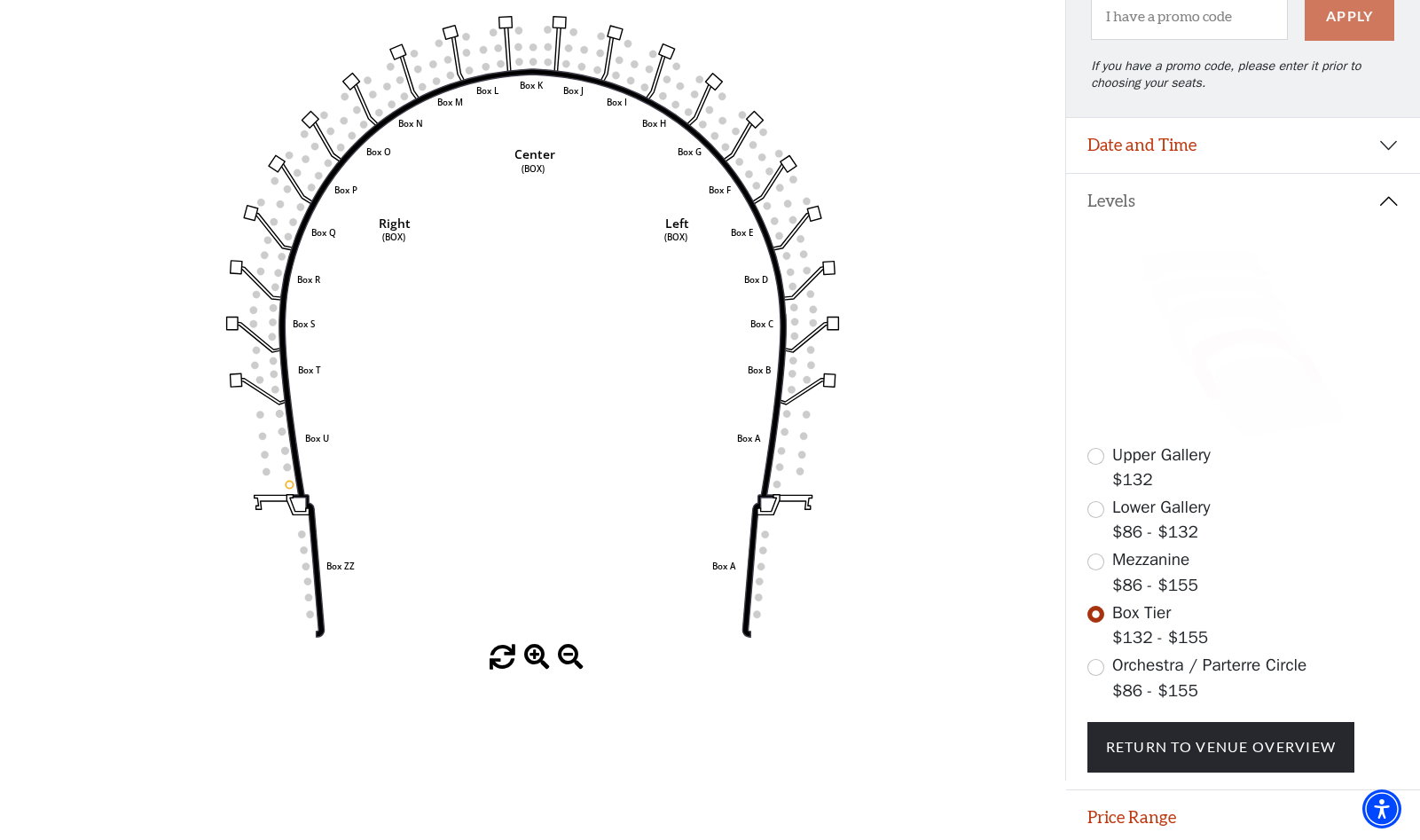 scroll, scrollTop: 264, scrollLeft: 0, axis: vertical 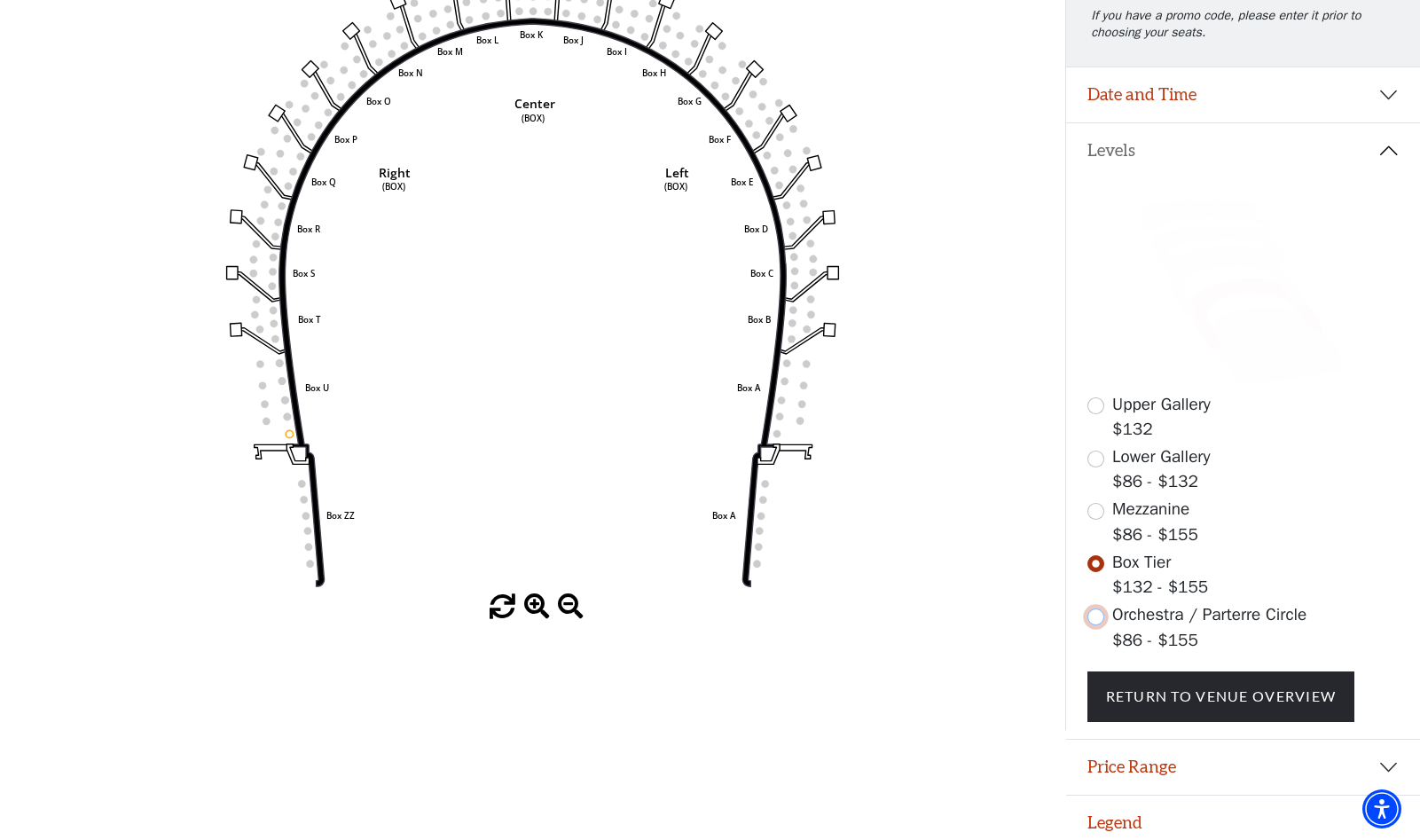 click at bounding box center (1095, 616) 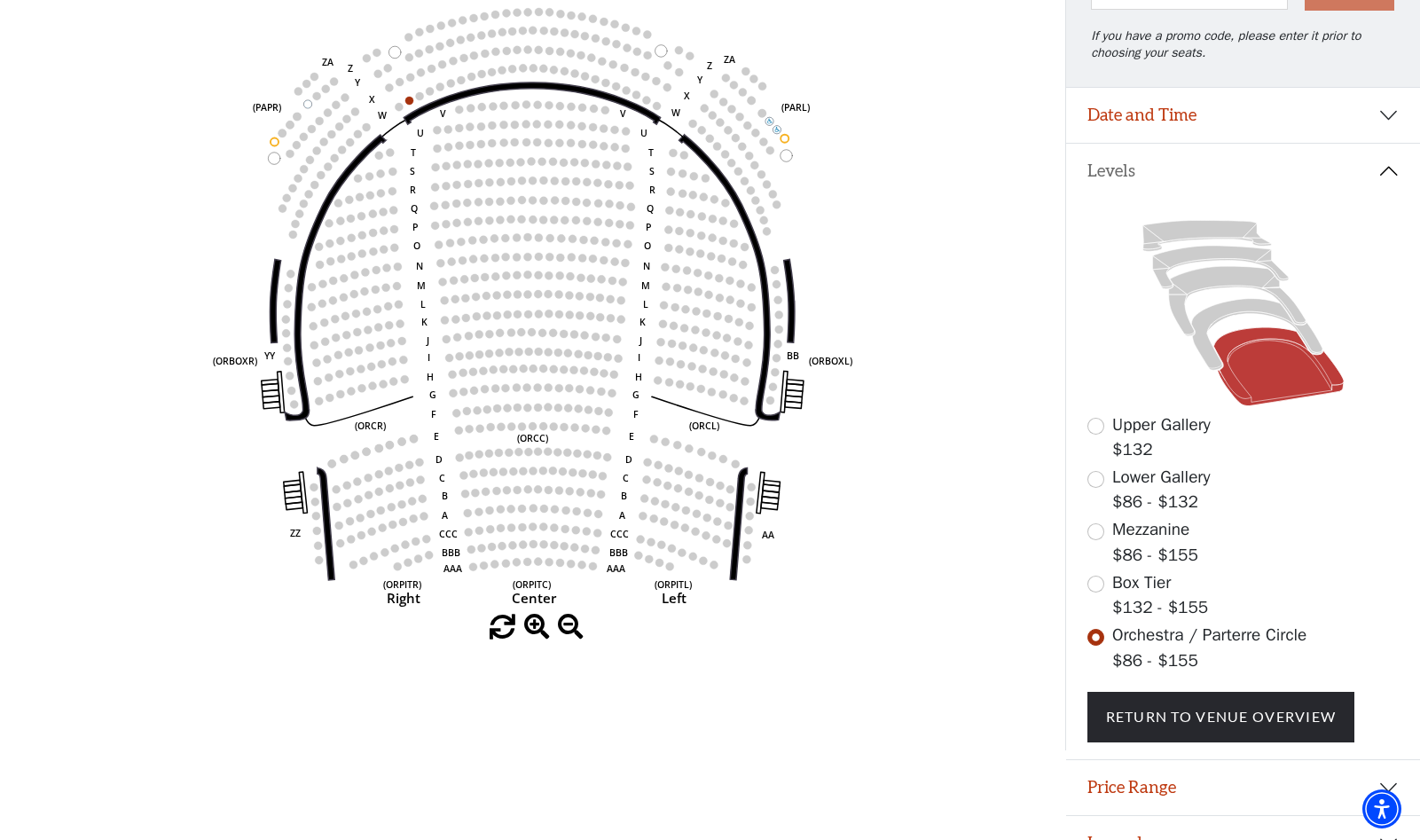 scroll, scrollTop: 264, scrollLeft: 0, axis: vertical 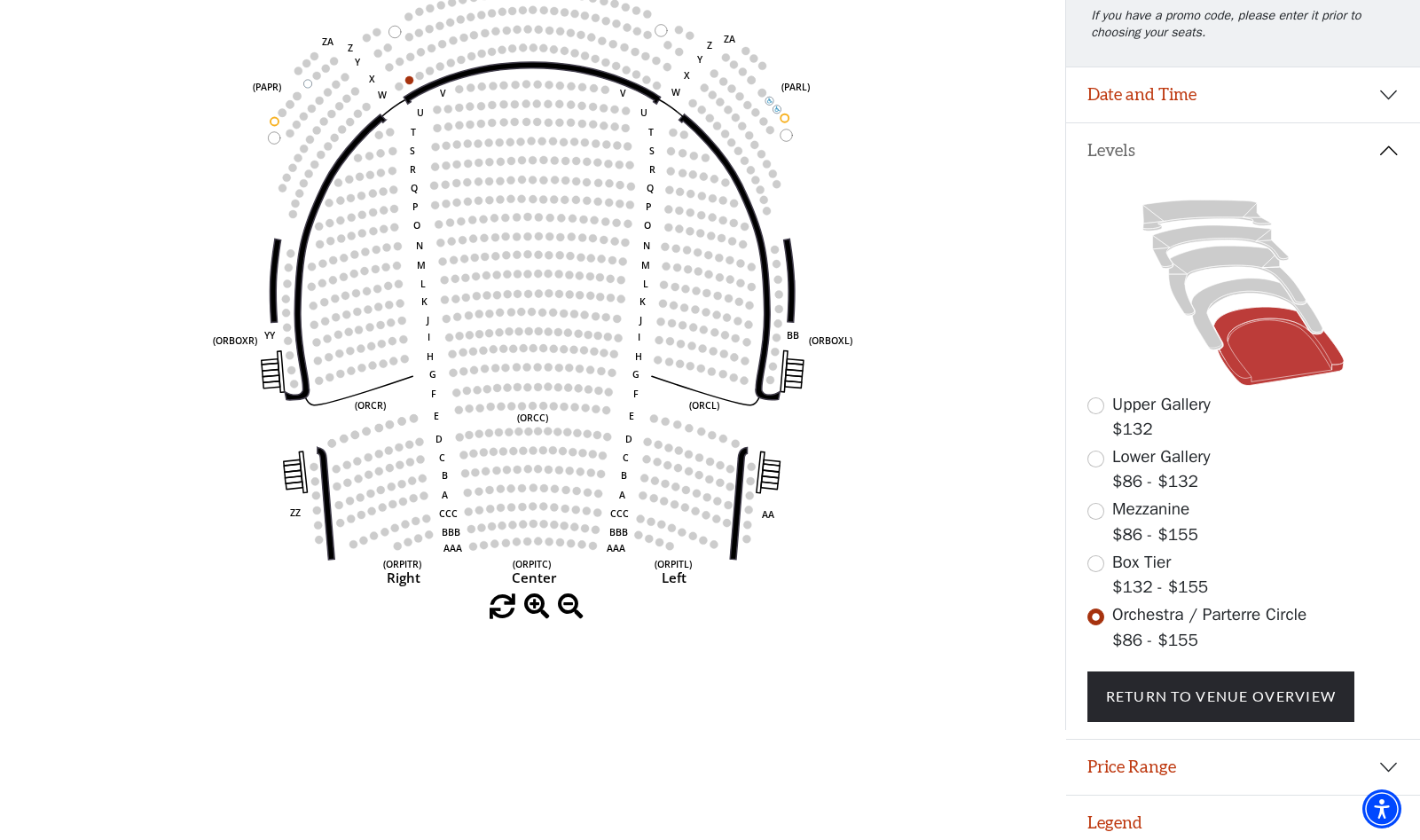 click on "Lower Gallery $86 - $132" at bounding box center [1243, 469] 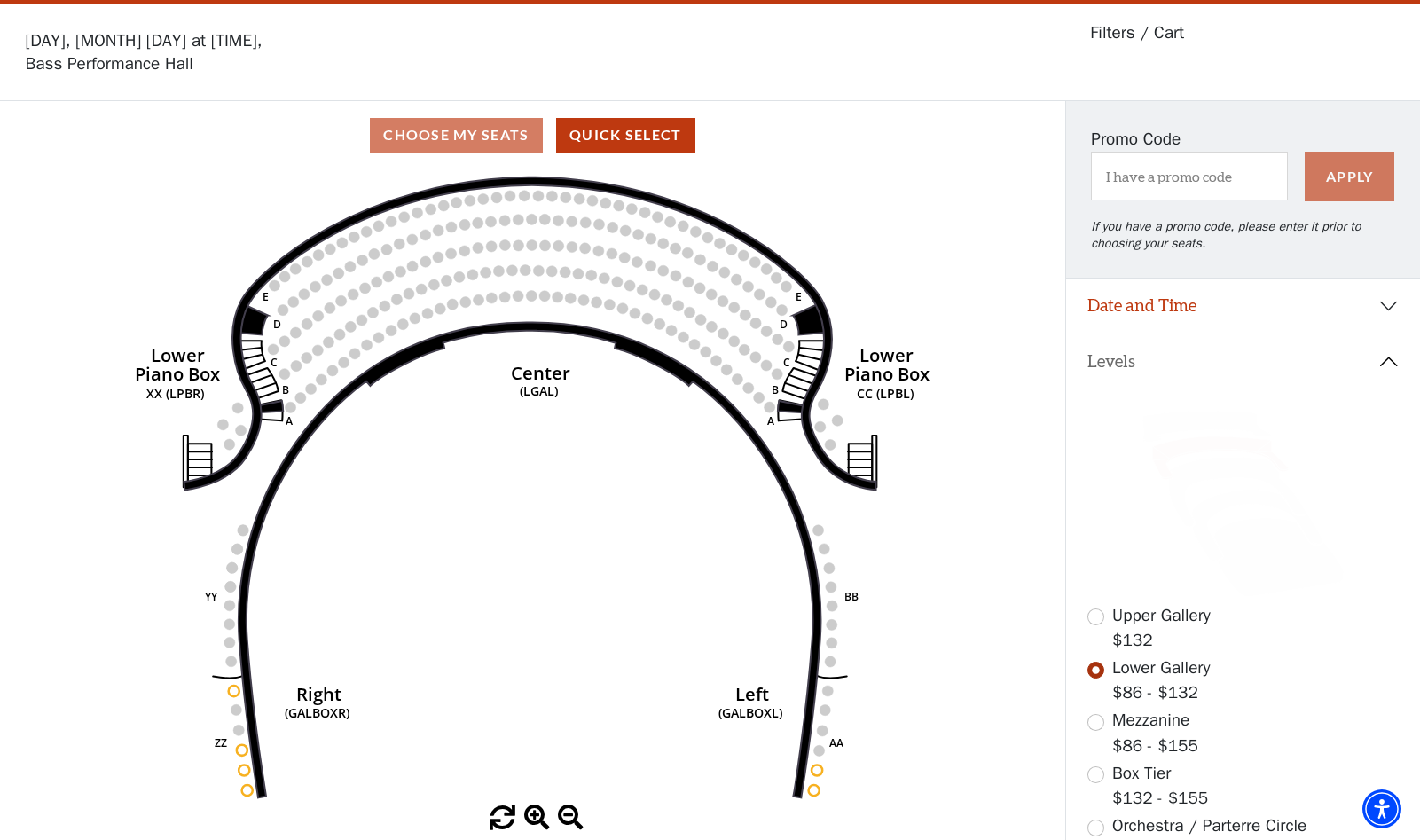scroll, scrollTop: 0, scrollLeft: 0, axis: both 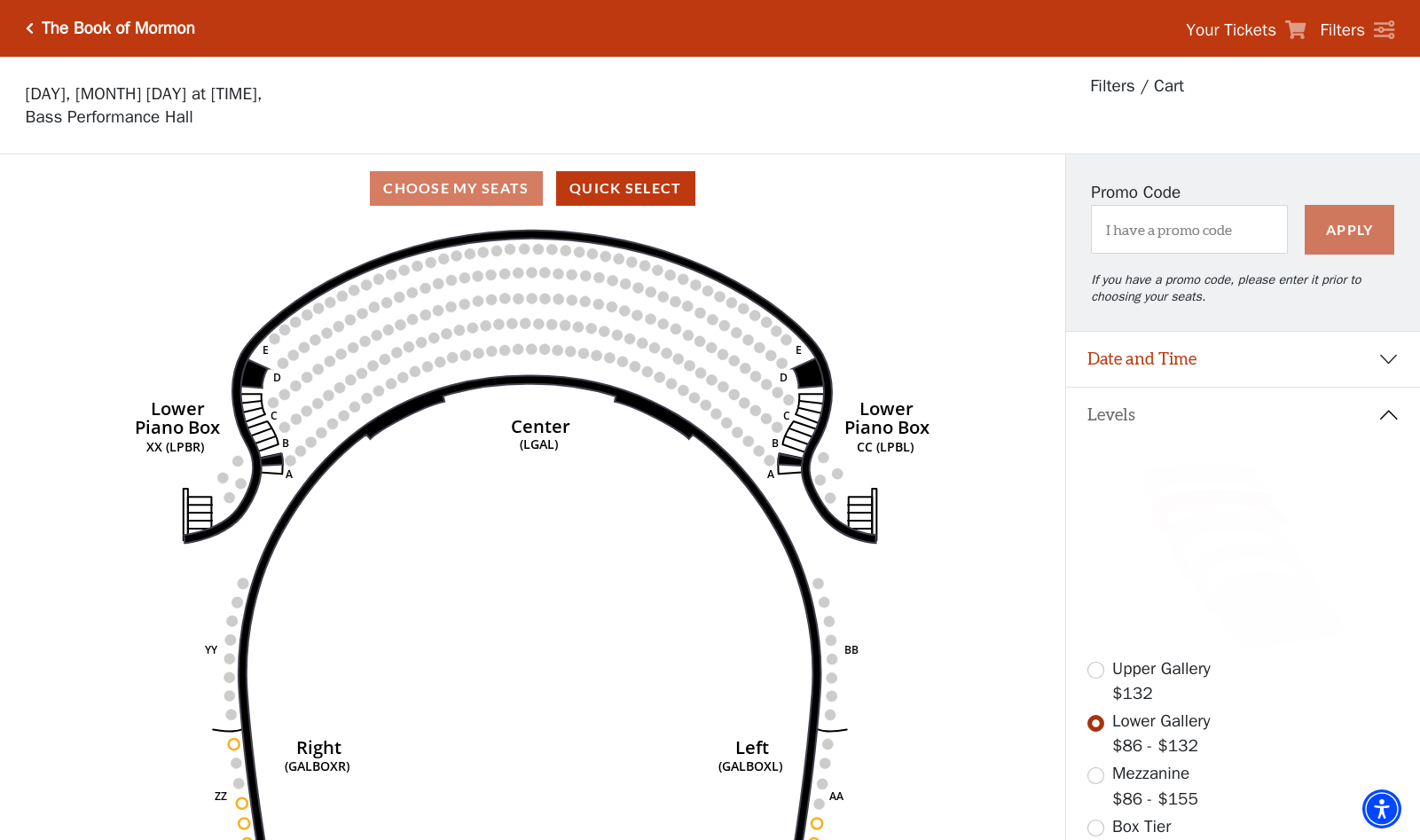 click on "The Book of Mormon" at bounding box center (118, 28) 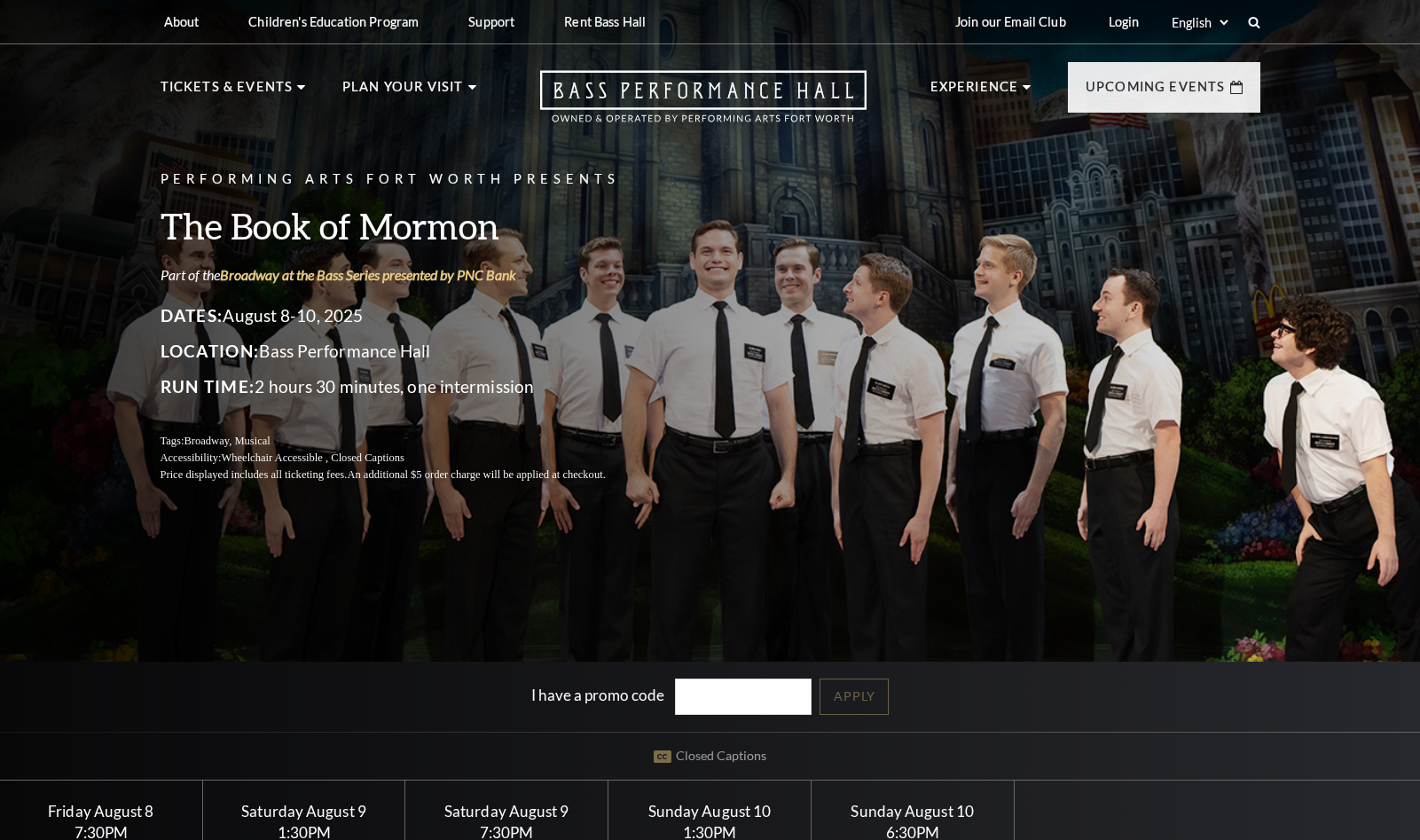 scroll, scrollTop: 0, scrollLeft: 0, axis: both 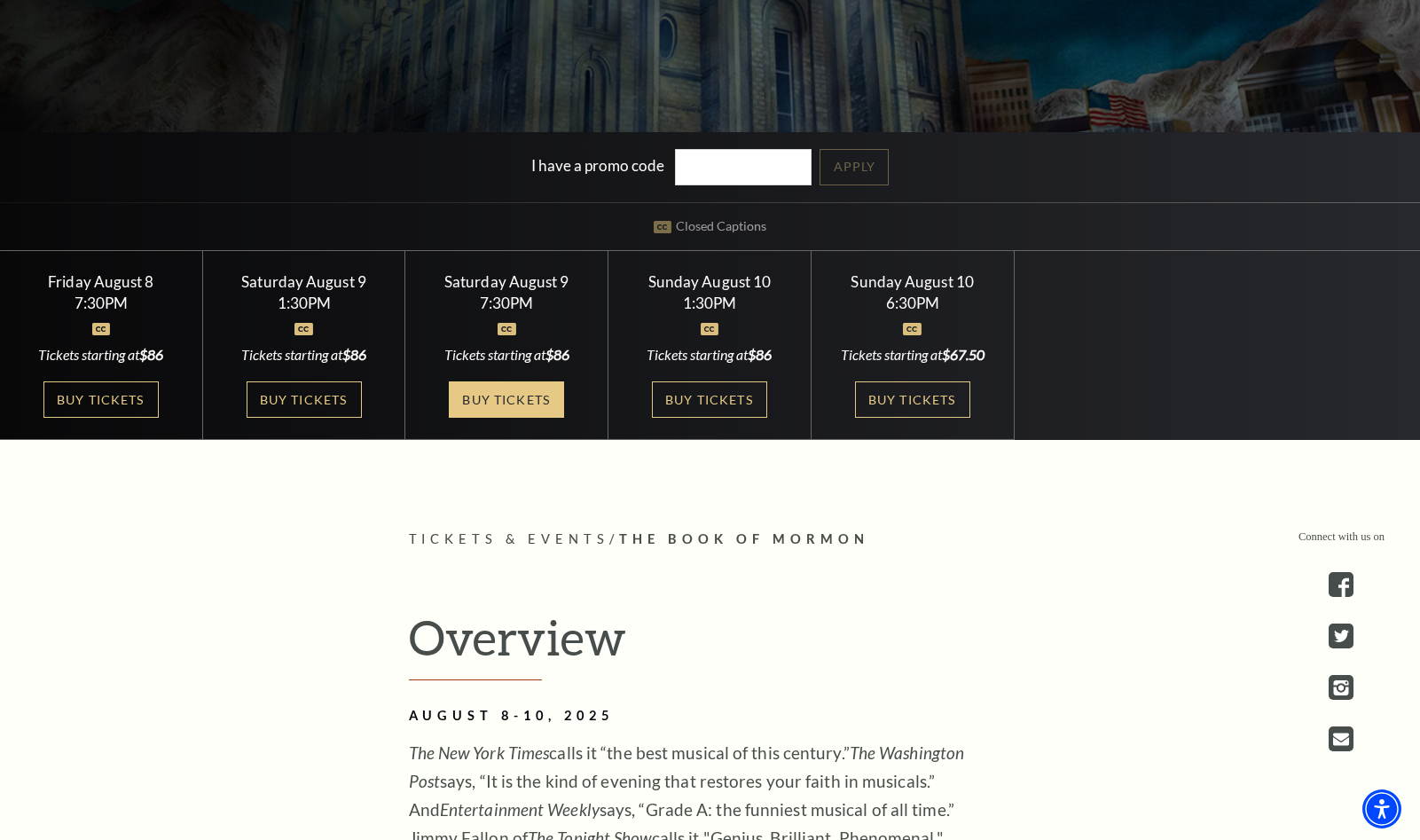 click on "Buy Tickets" at bounding box center (506, 399) 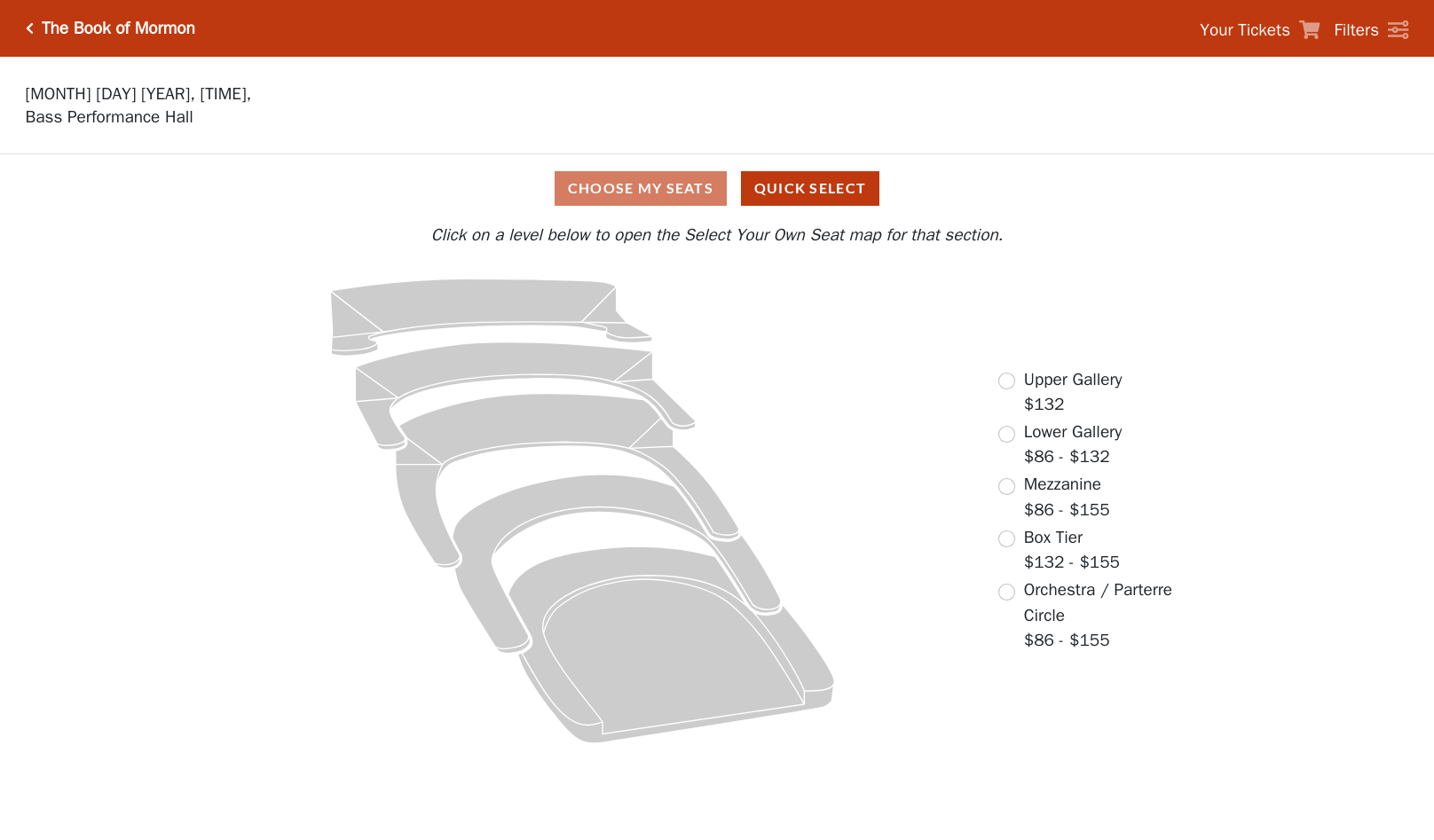 scroll, scrollTop: 0, scrollLeft: 0, axis: both 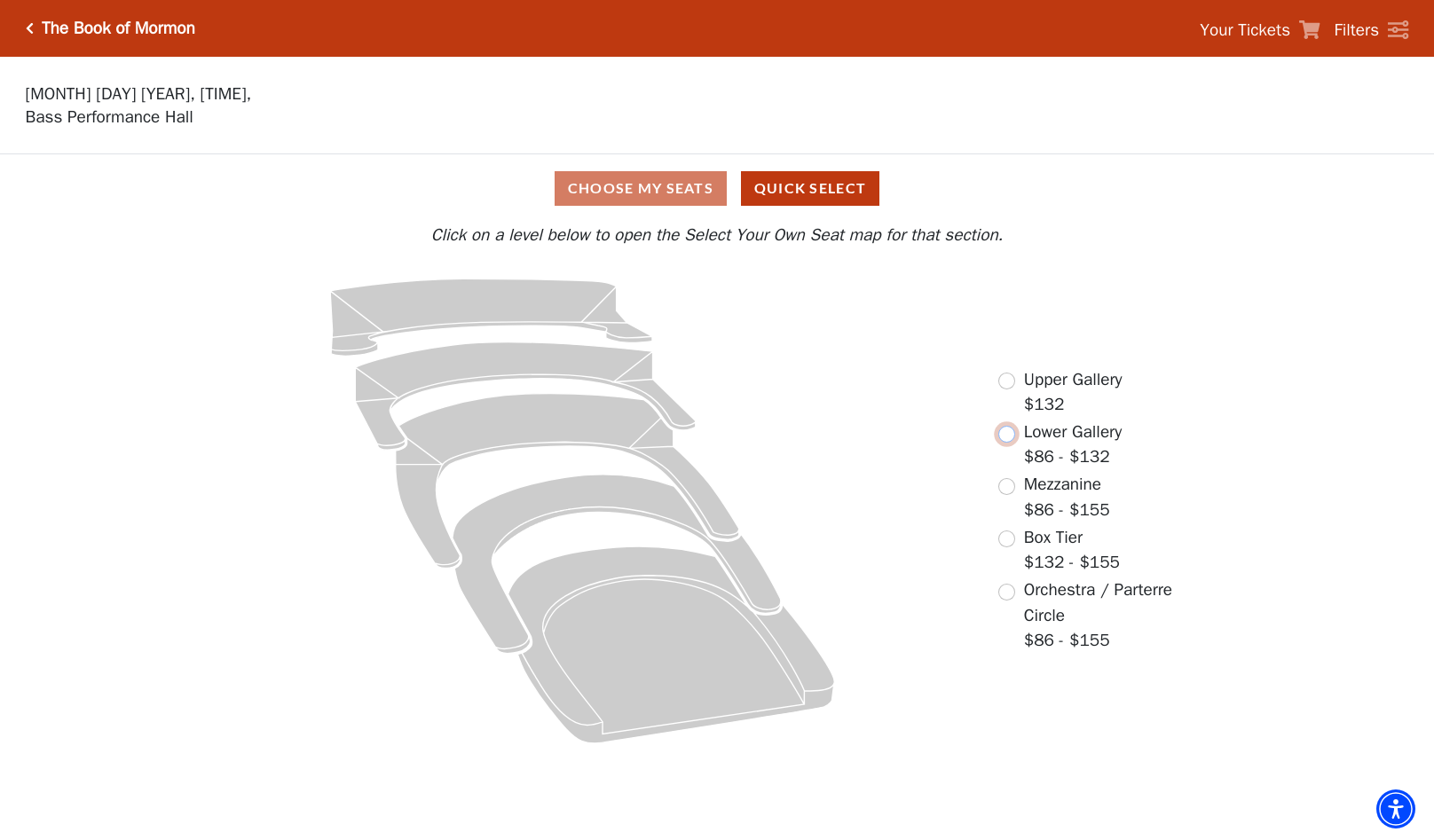 click at bounding box center [1006, 434] 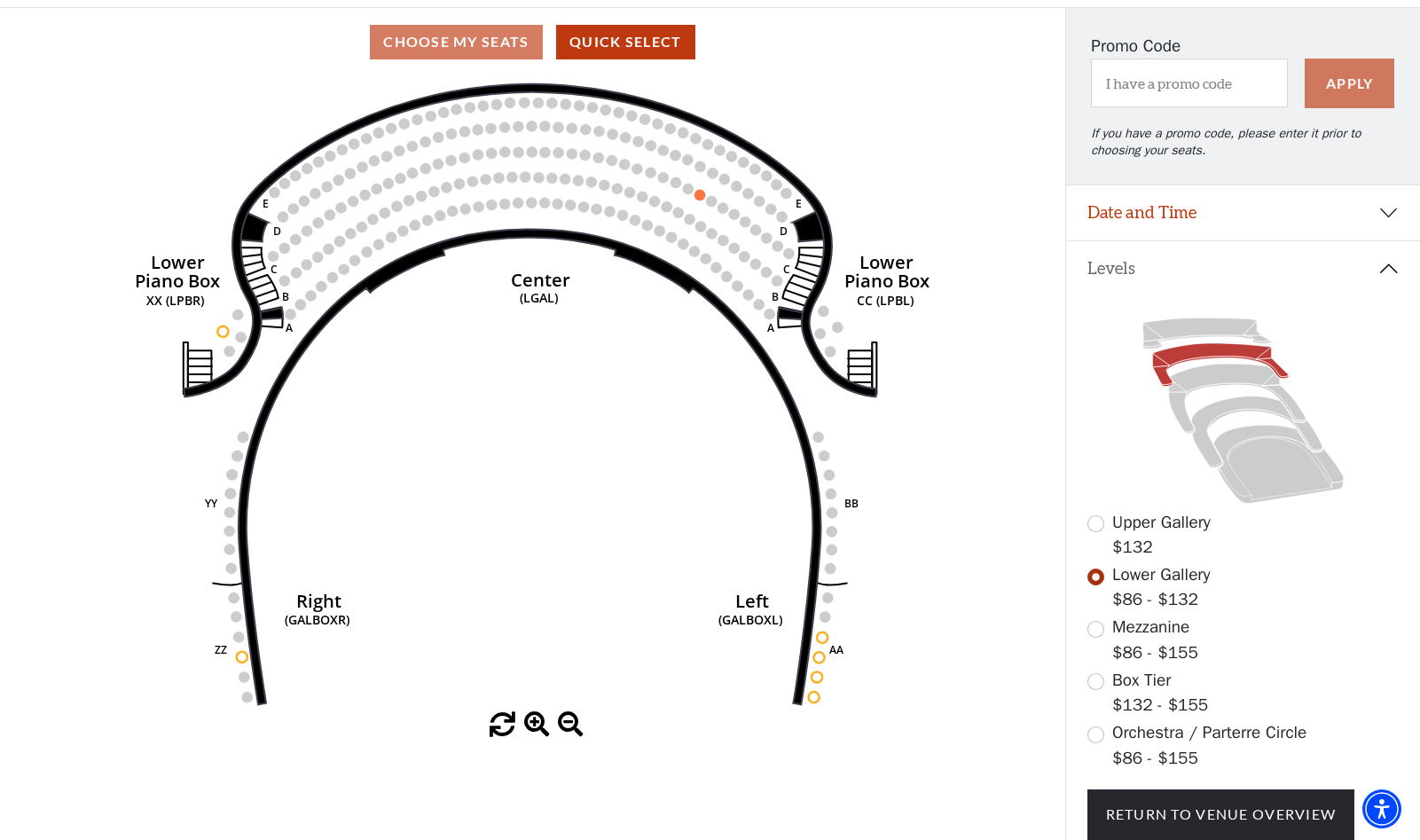 scroll, scrollTop: 153, scrollLeft: 0, axis: vertical 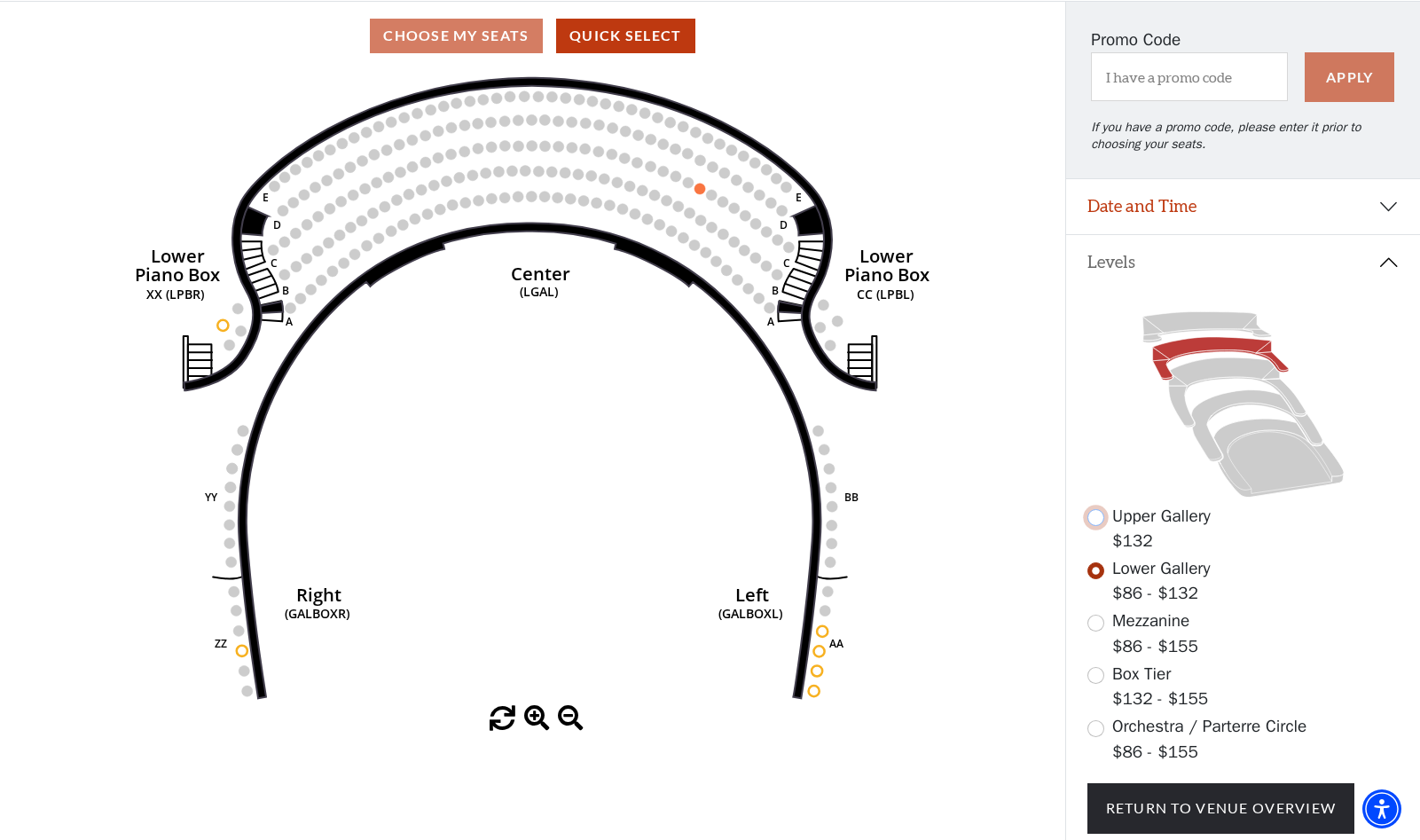 click at bounding box center [1095, 517] 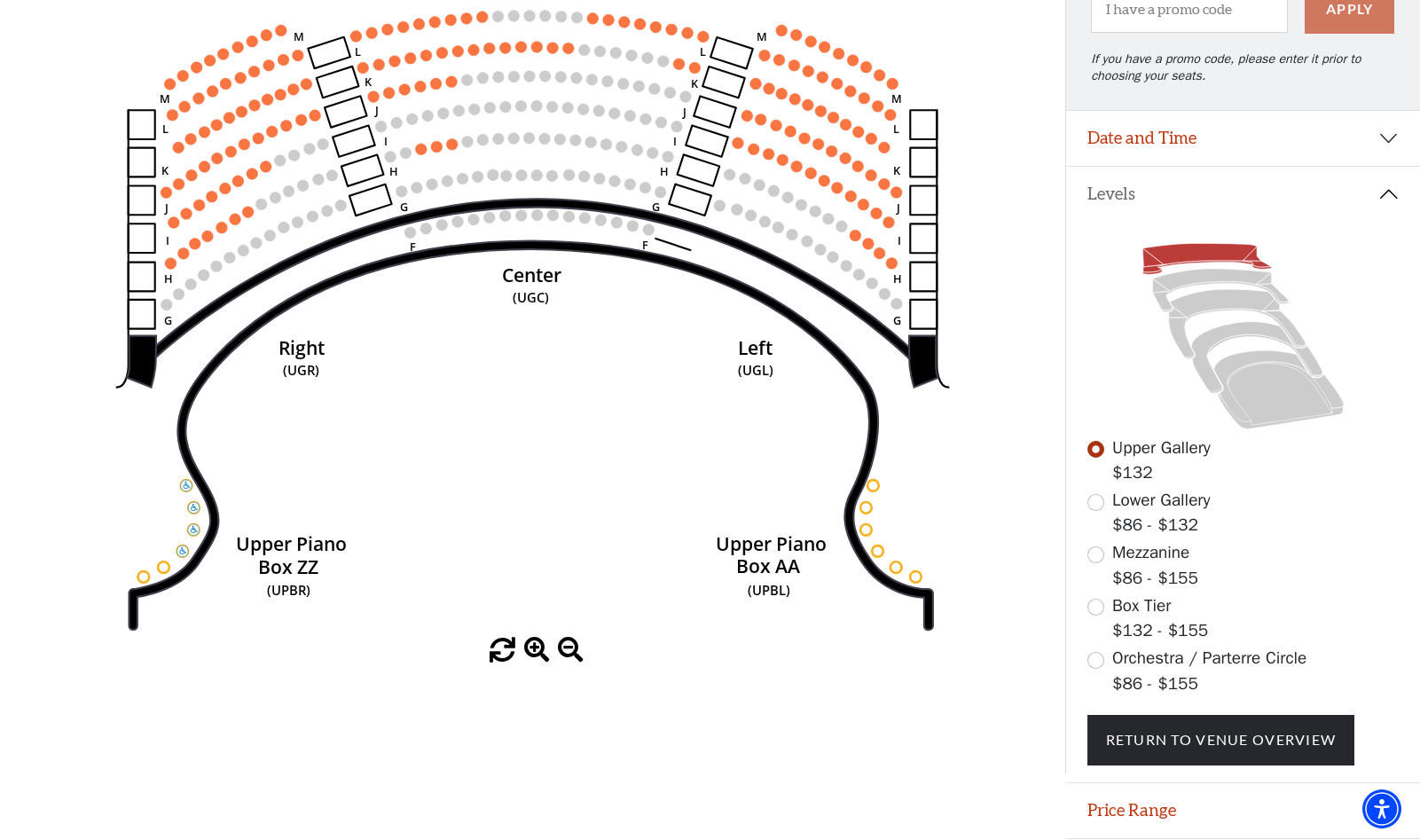 scroll, scrollTop: 224, scrollLeft: 0, axis: vertical 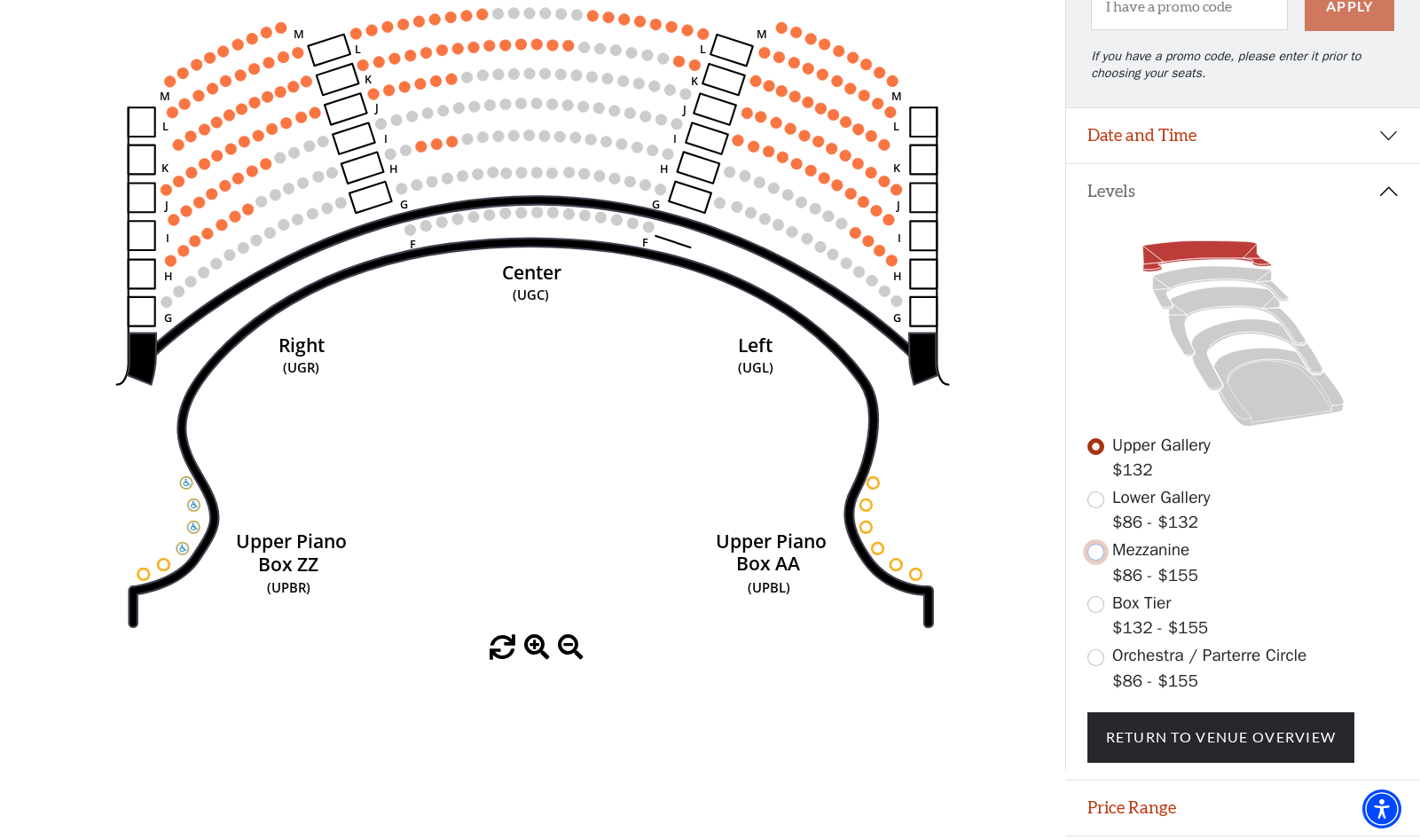 click at bounding box center (1095, 552) 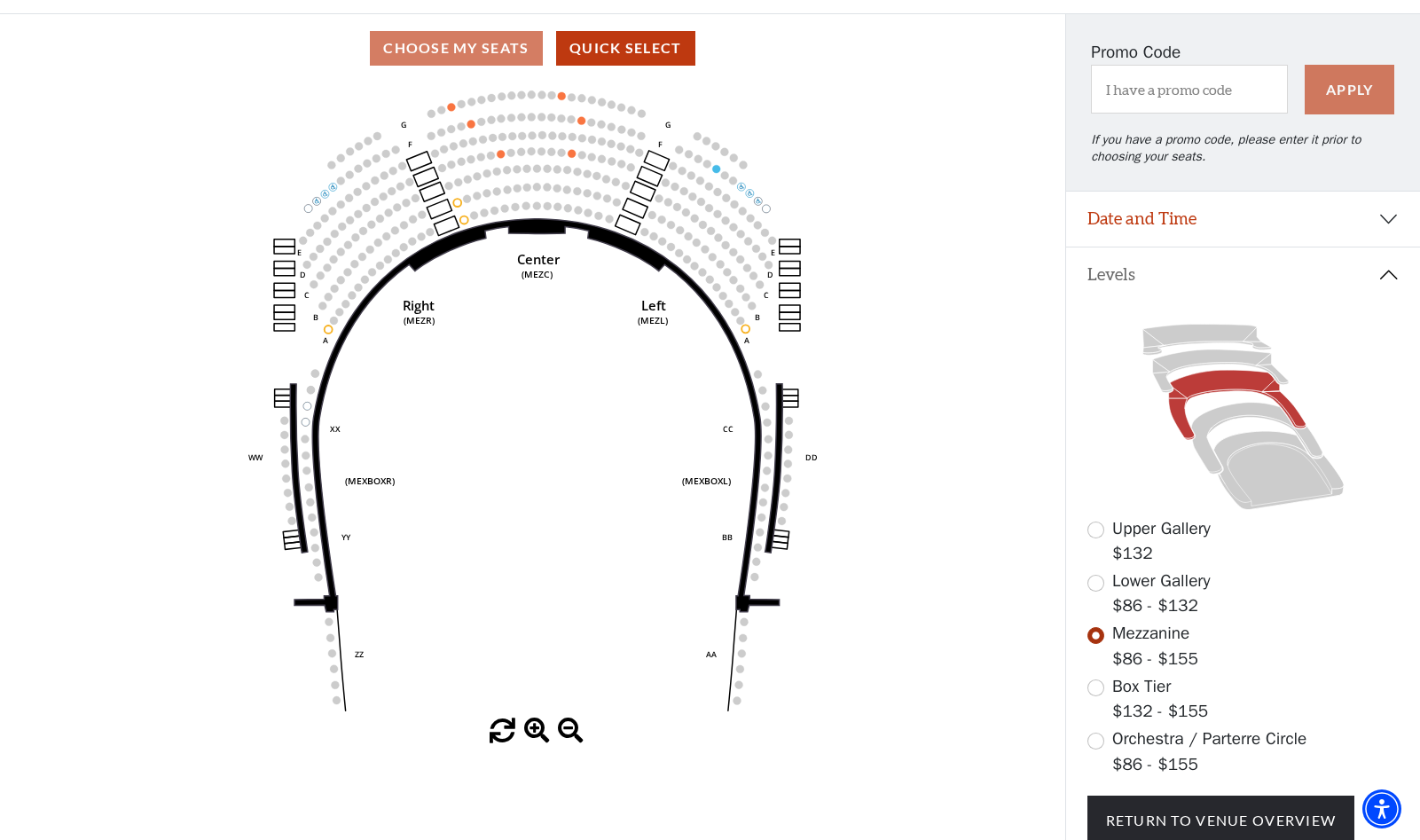 scroll, scrollTop: 144, scrollLeft: 0, axis: vertical 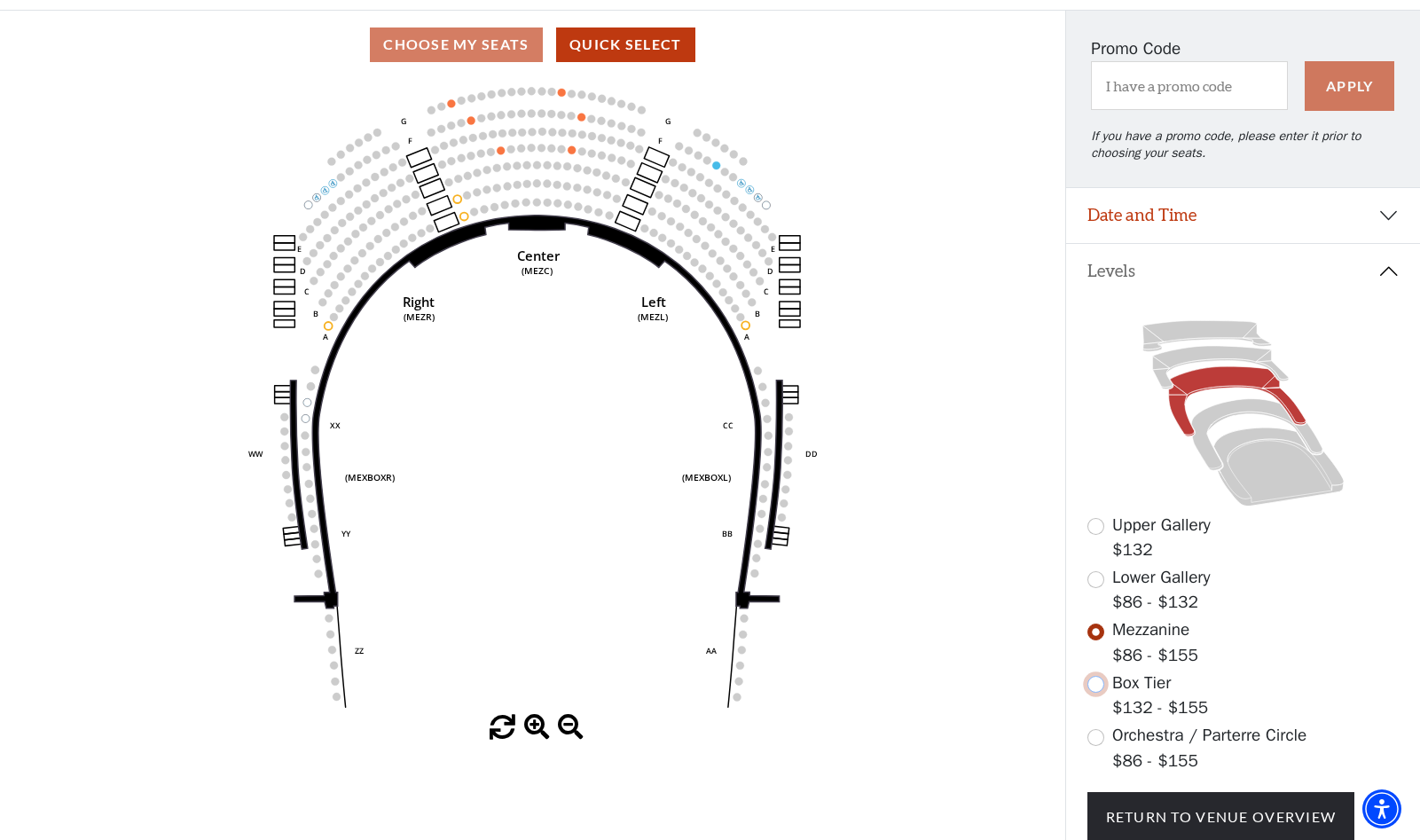 click at bounding box center [1095, 684] 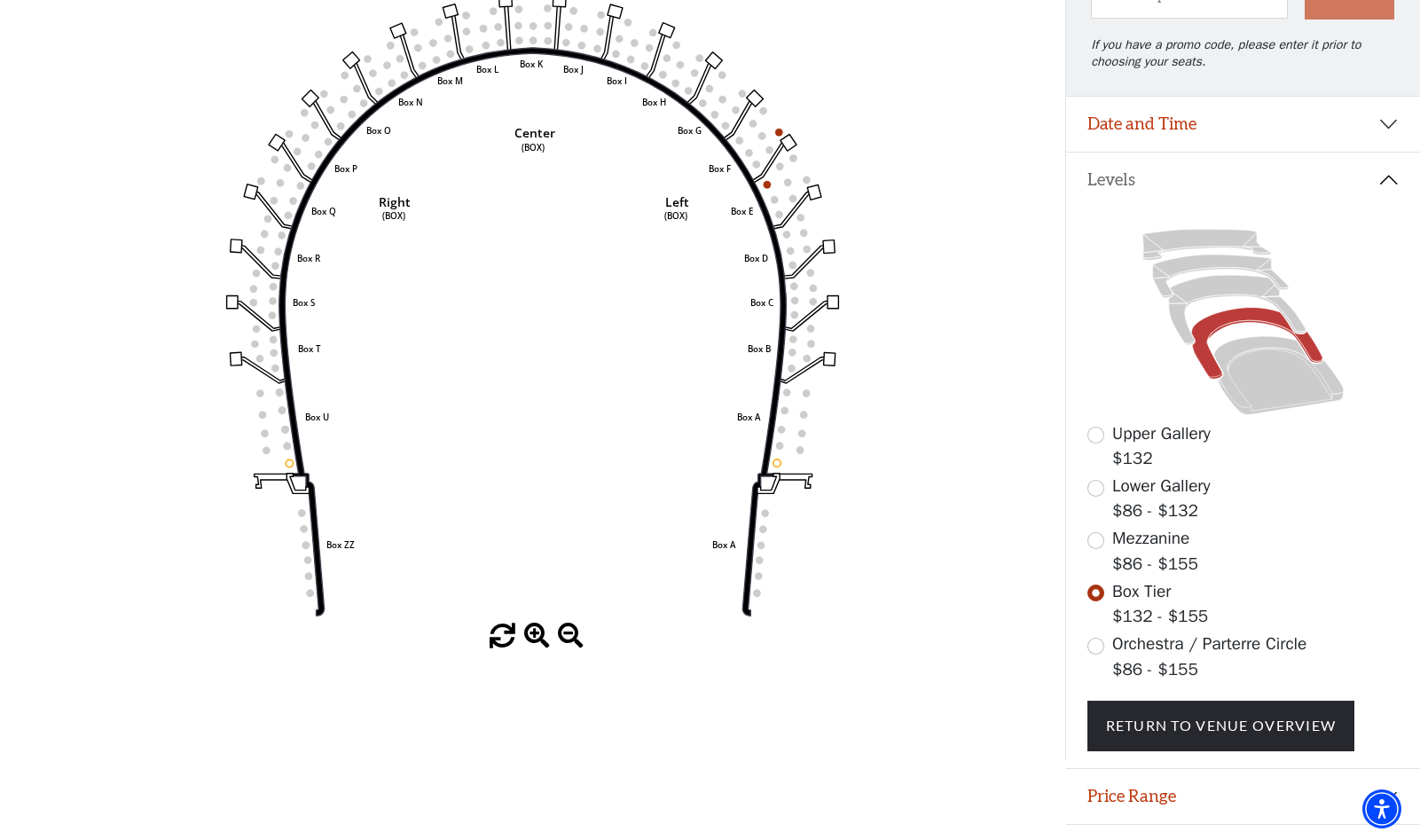 scroll, scrollTop: 264, scrollLeft: 0, axis: vertical 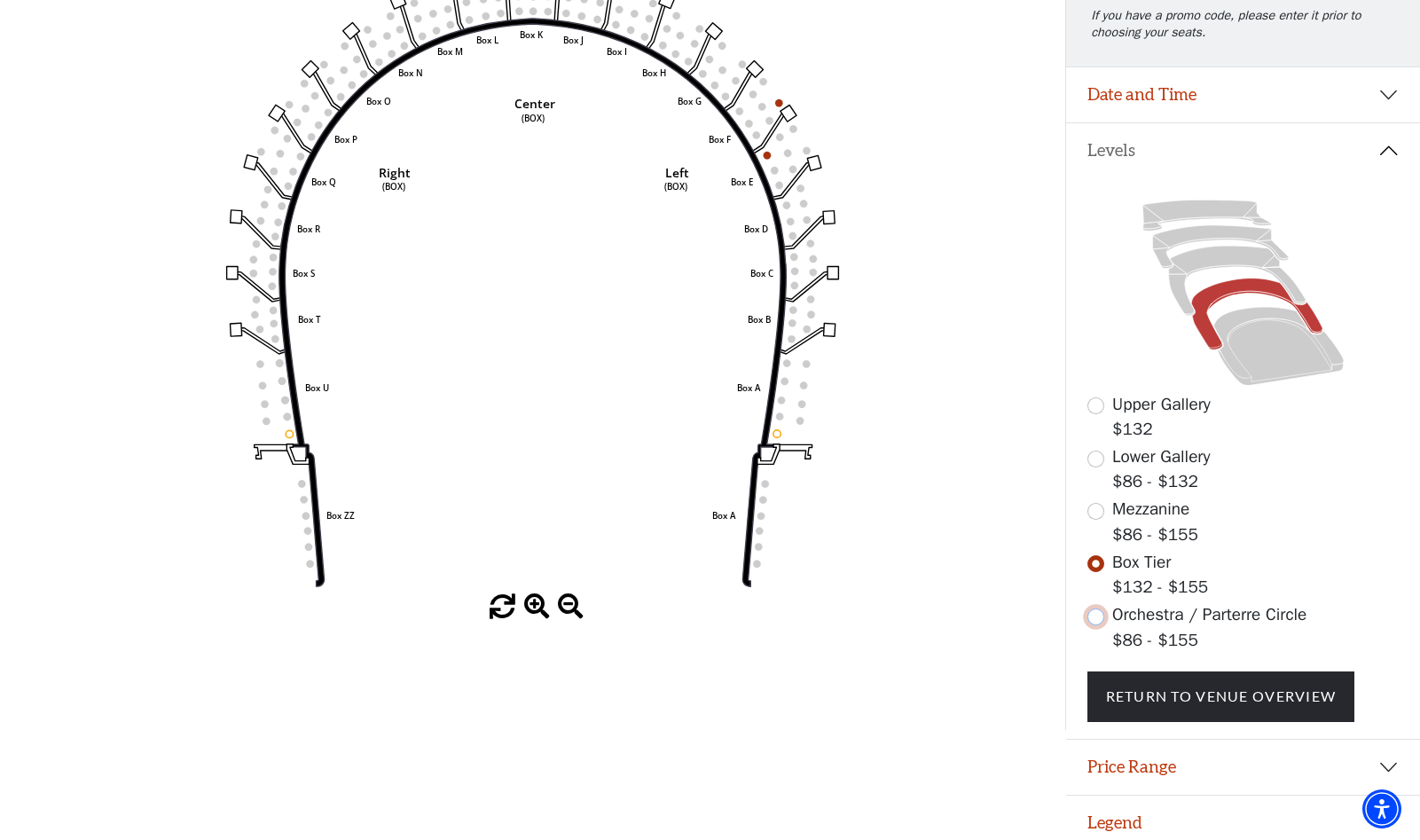 click at bounding box center [1095, 616] 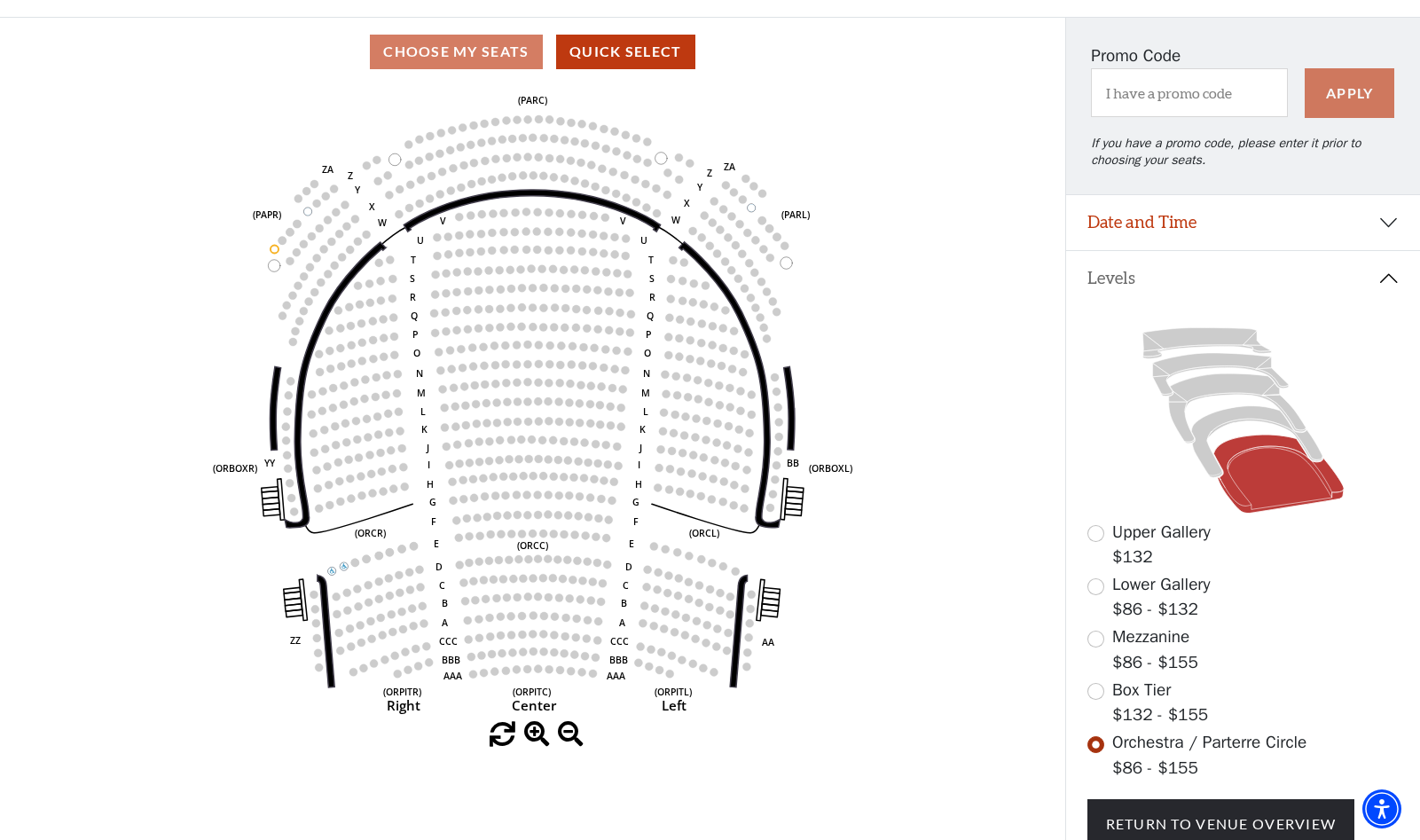 scroll, scrollTop: 264, scrollLeft: 0, axis: vertical 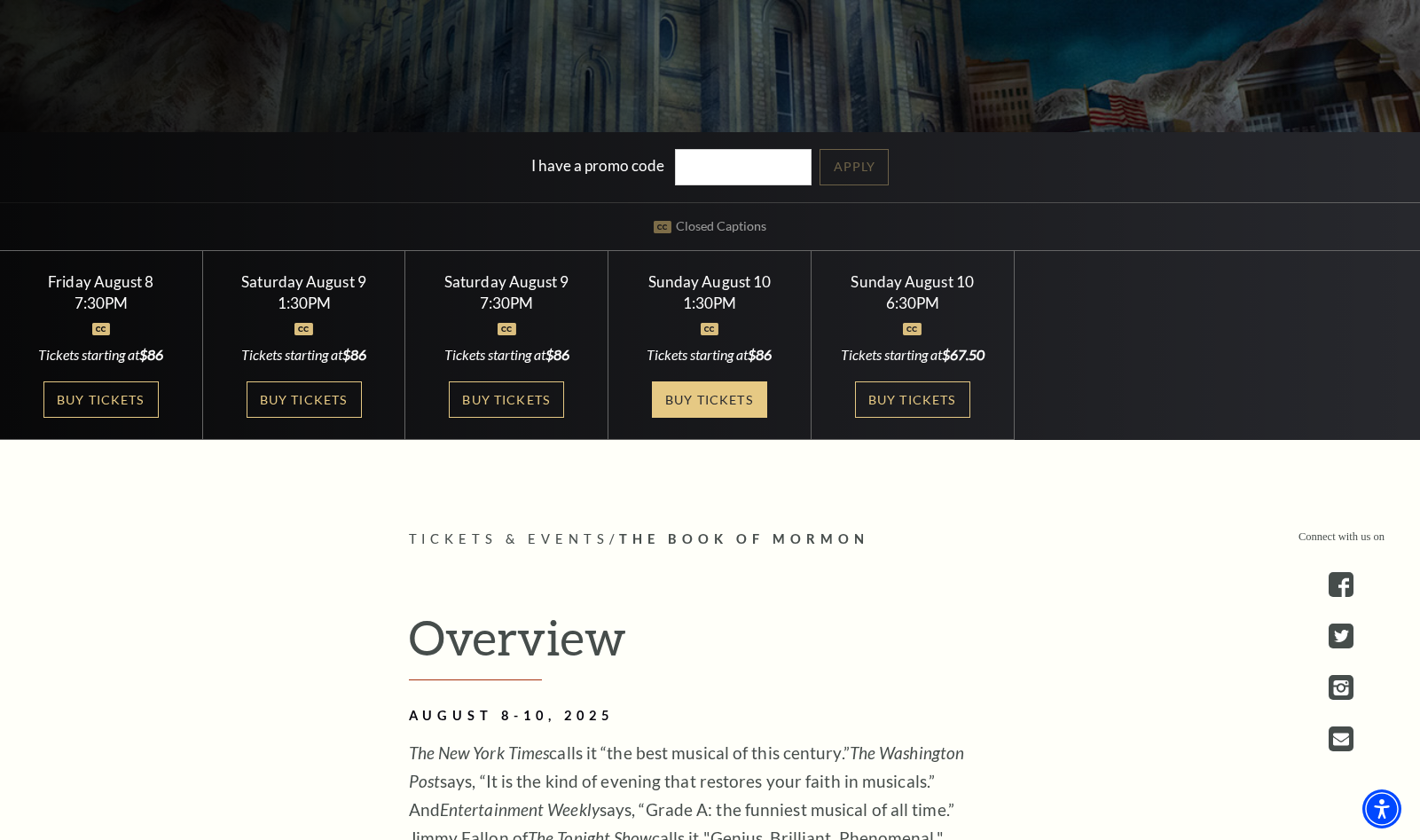 click on "Buy Tickets" at bounding box center [710, 399] 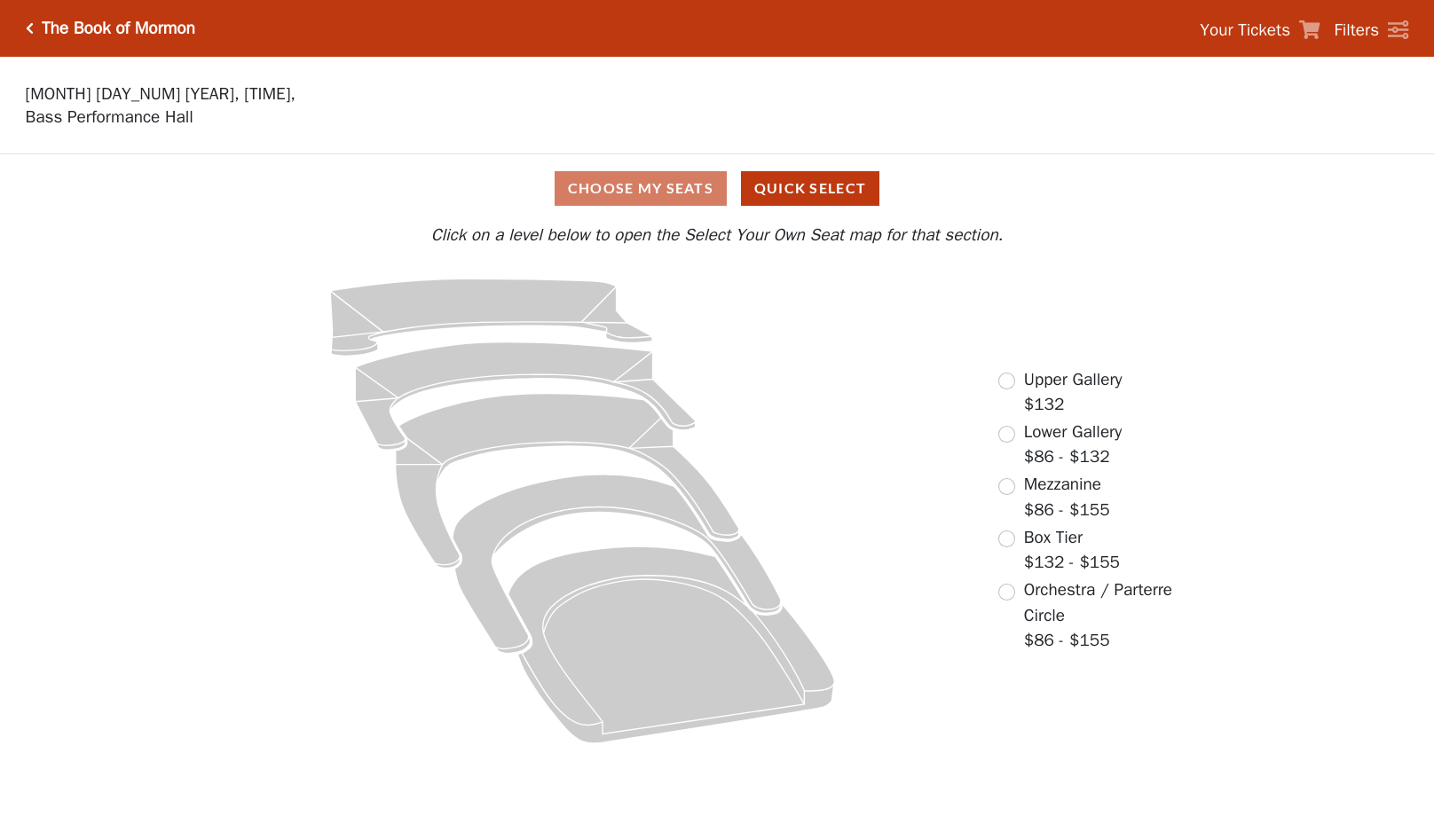 scroll, scrollTop: 0, scrollLeft: 0, axis: both 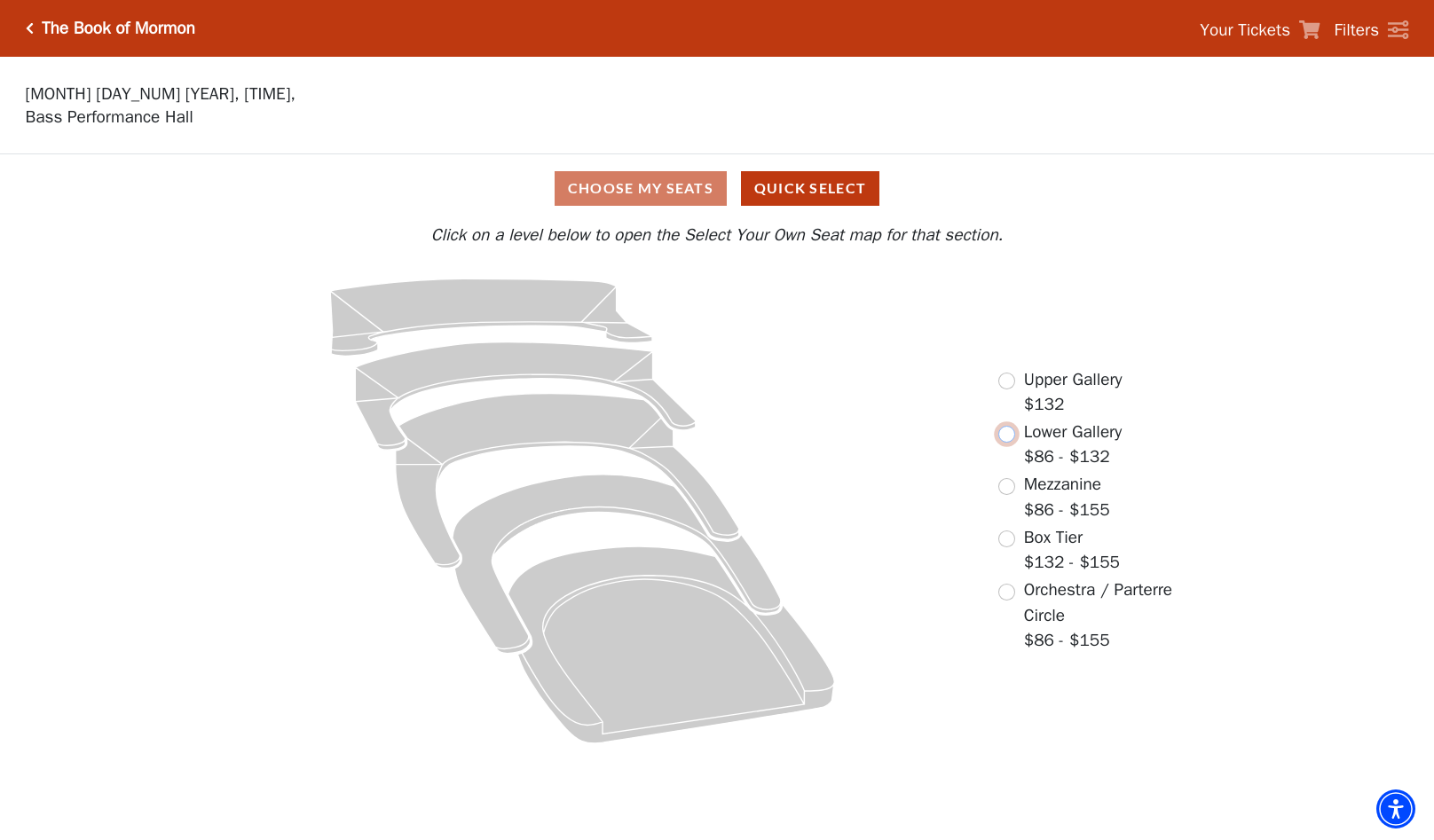 click at bounding box center [1006, 434] 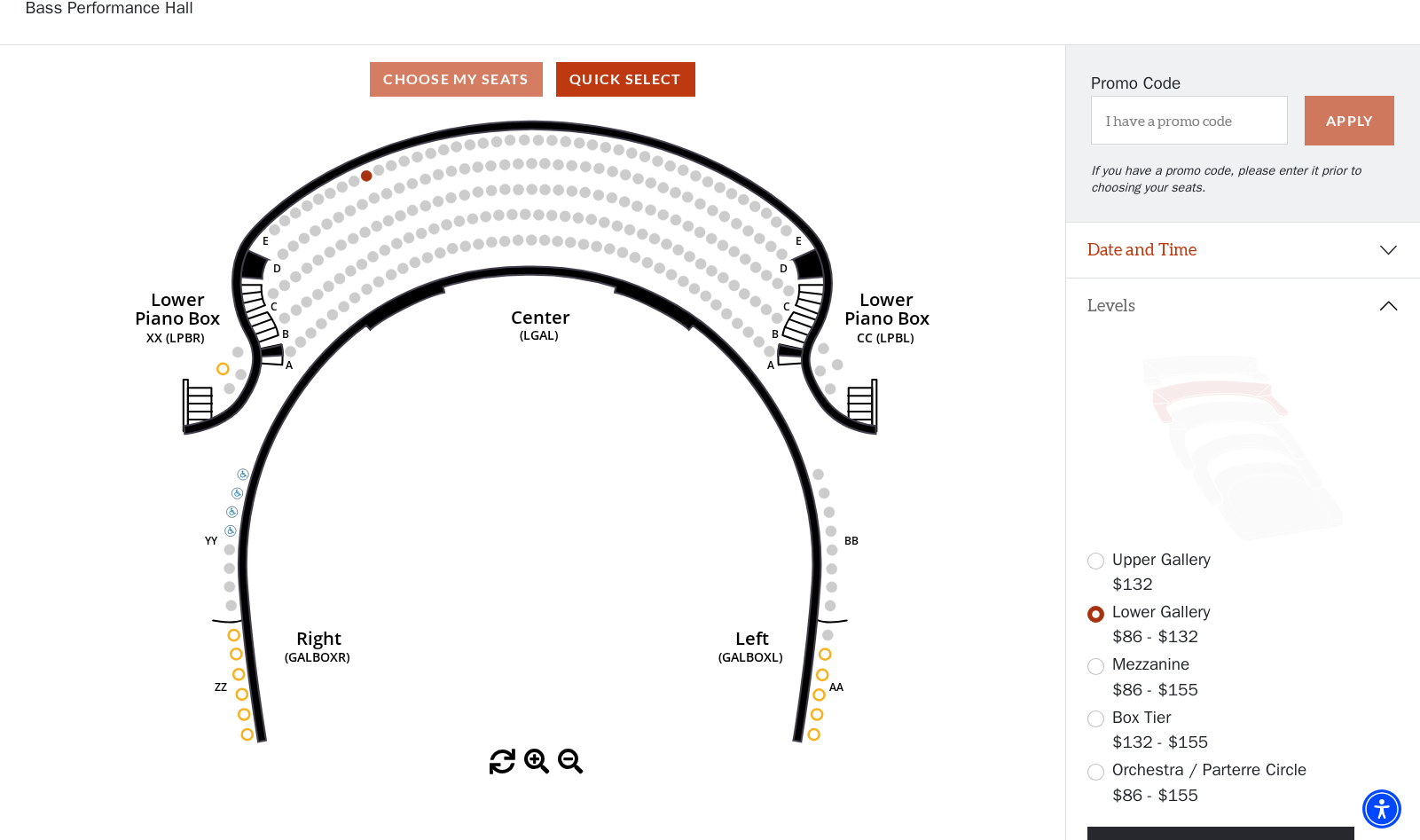 scroll, scrollTop: 111, scrollLeft: 0, axis: vertical 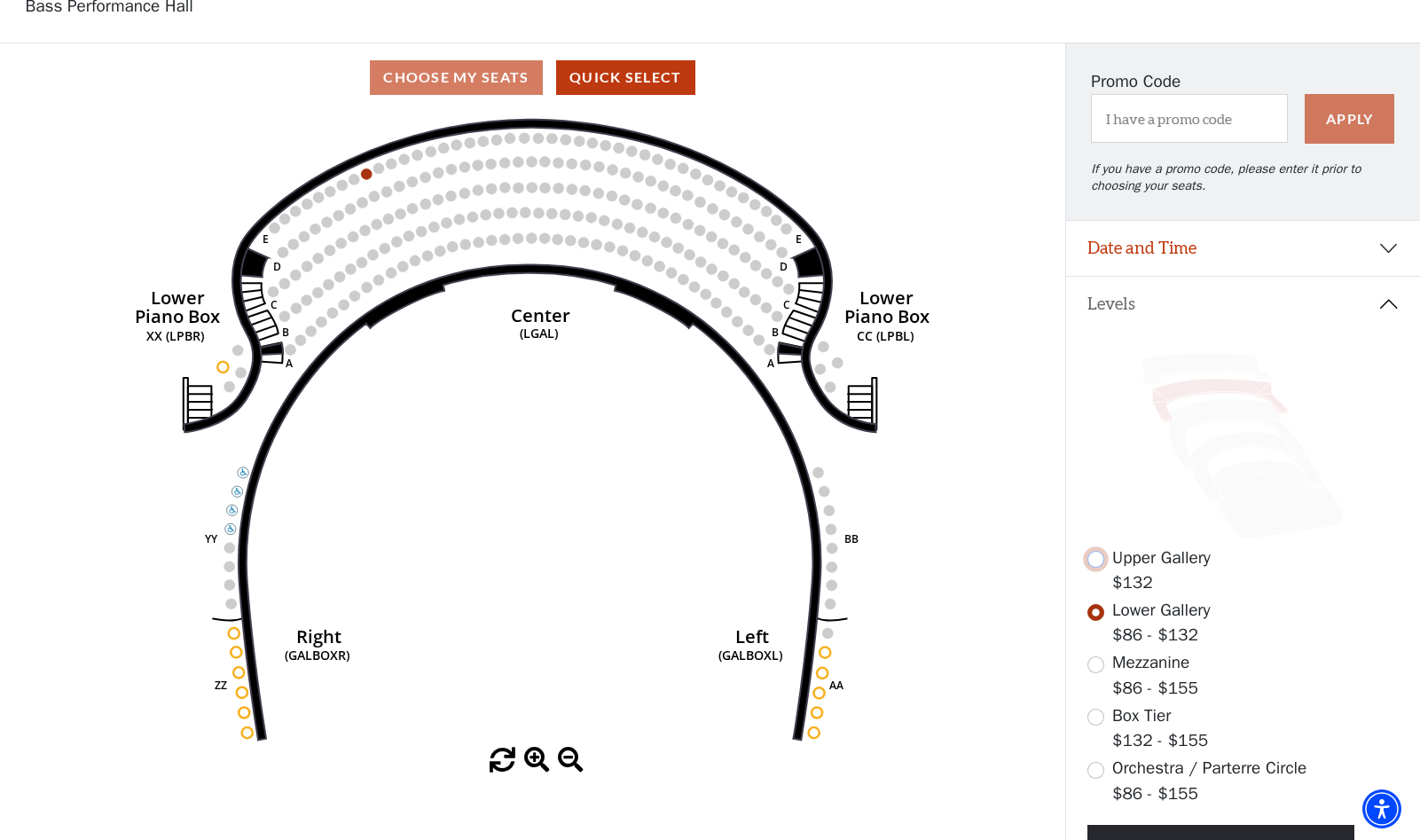click at bounding box center (1095, 559) 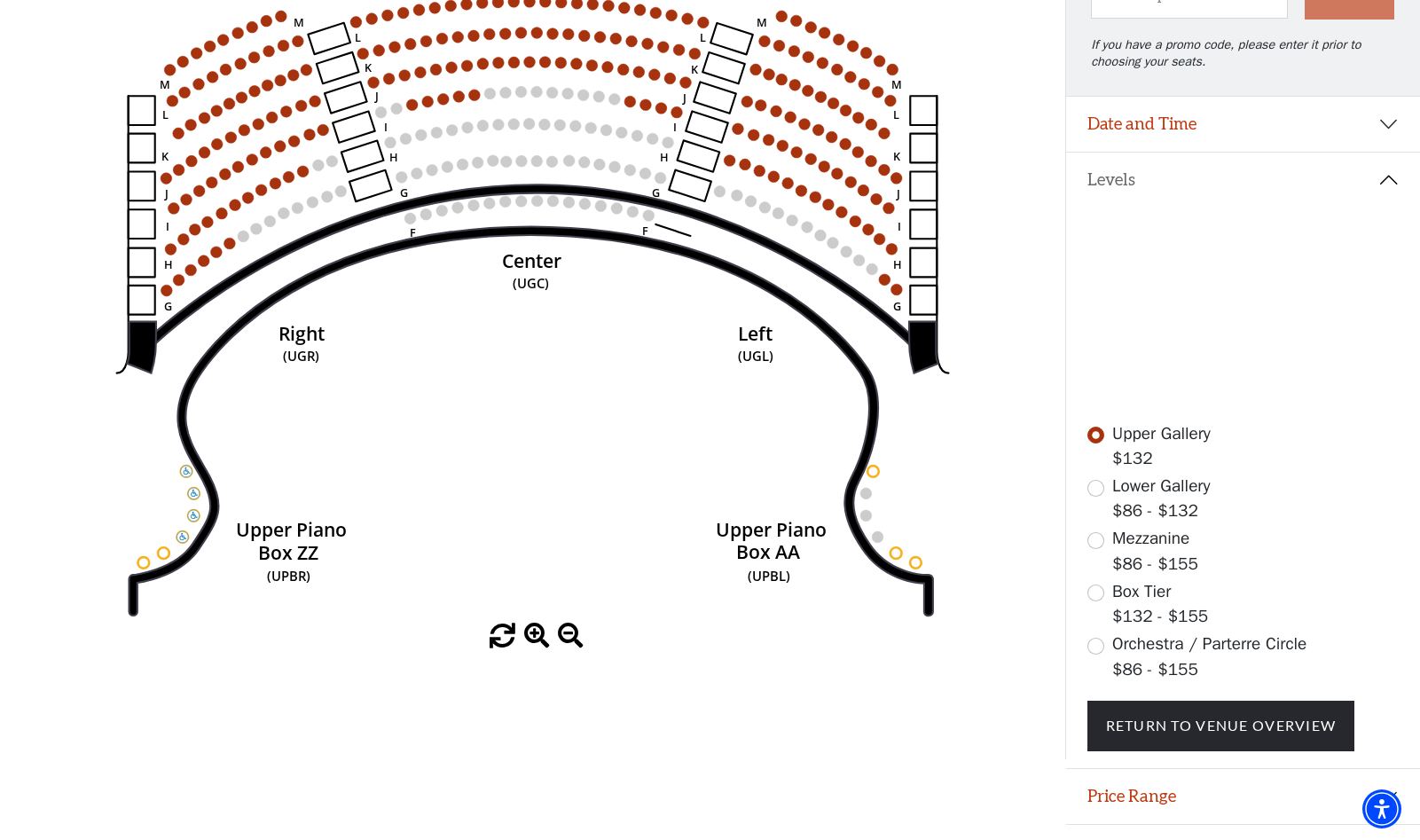 scroll, scrollTop: 264, scrollLeft: 0, axis: vertical 